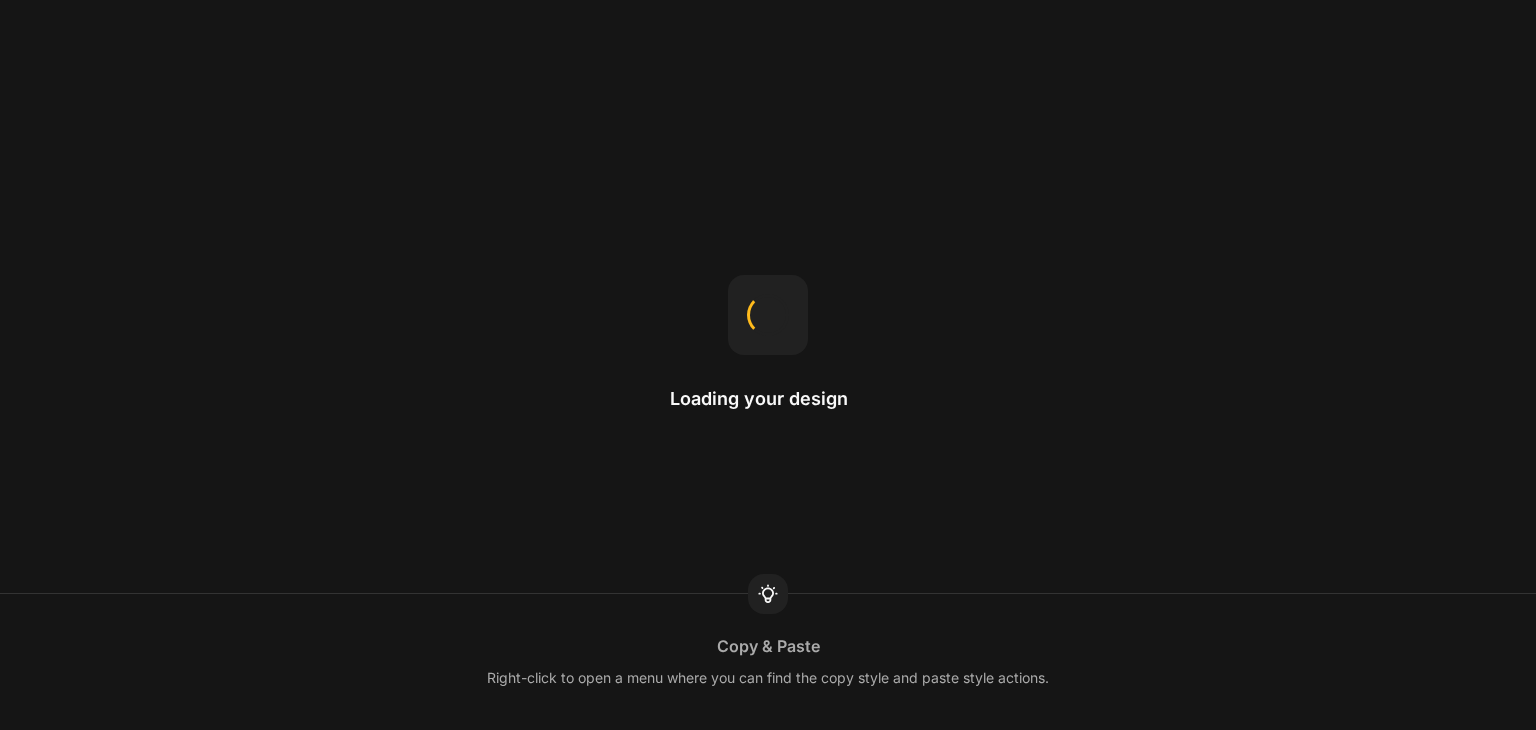 scroll, scrollTop: 0, scrollLeft: 0, axis: both 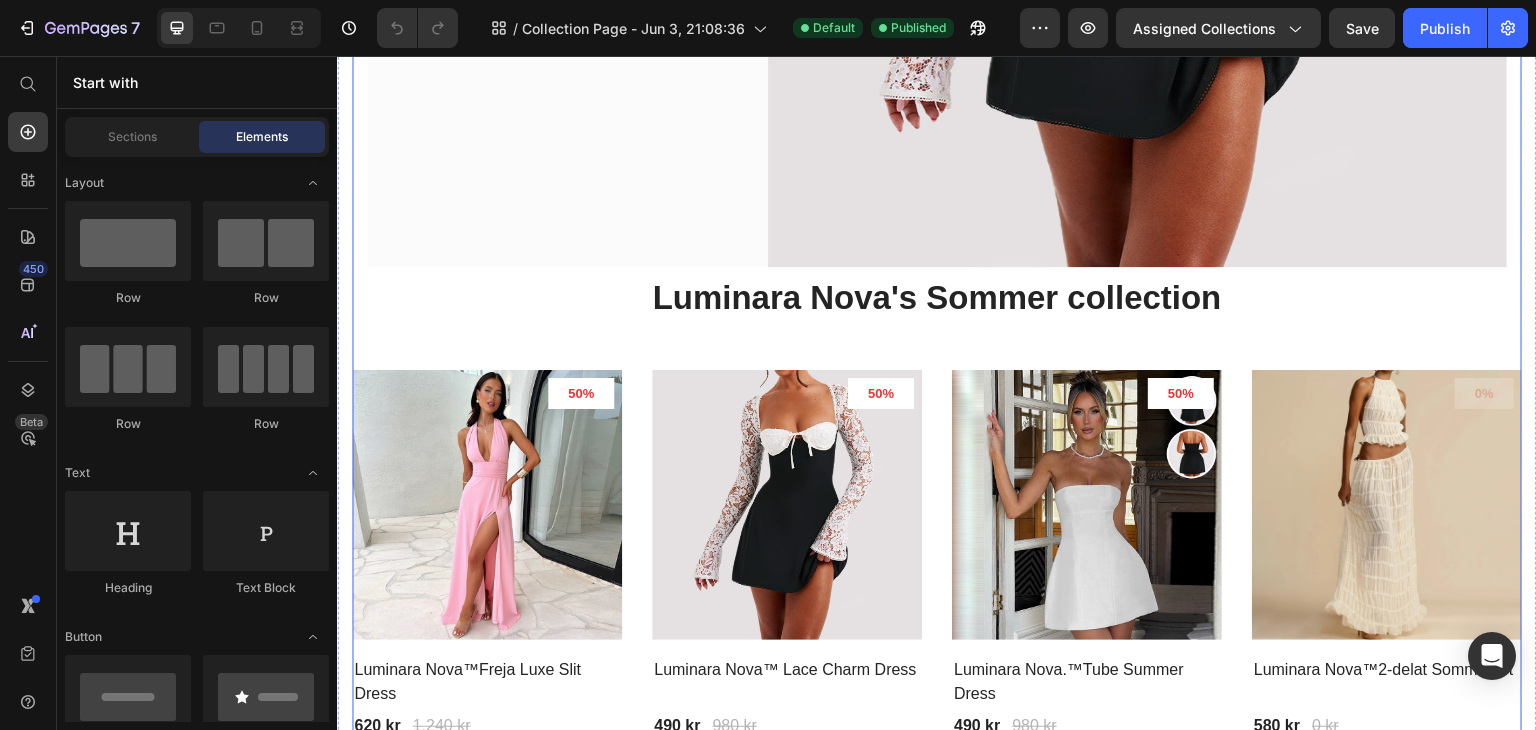click on "Heading Hem Text block
Icon Text block Row Utforska Luminara Nova Heading Luminara Nova är gjort för dig som älskar stil, känsla och enkel elegans. Text block Row Image Row Row Luminara Nova's Sommer collection Heading 50% (P) Tag Product Images & Gallery Row Luminara Nova™Freja Luxe Slit Dress (P) Title 620 kr (P) Price 1,240 kr (P) Price Row Row 50% (P) Tag Product Images & Gallery Row Luminara Nova™ Lace Charm Dress (P) Title 490 kr (P) Price 980 kr (P) Price Row Row 50% (P) Tag Product Images & Gallery Row Luminara Nova.™Tube Summer Dress (P) Title 490 kr (P) Price 980 kr (P) Price Row Row 0% (P) Tag Product Images & Gallery Row Luminara Nova™2-delat Sommarset (P) Title 580 kr (P) Price 0 kr (P) Price Row Row Product List" at bounding box center [937, 88] 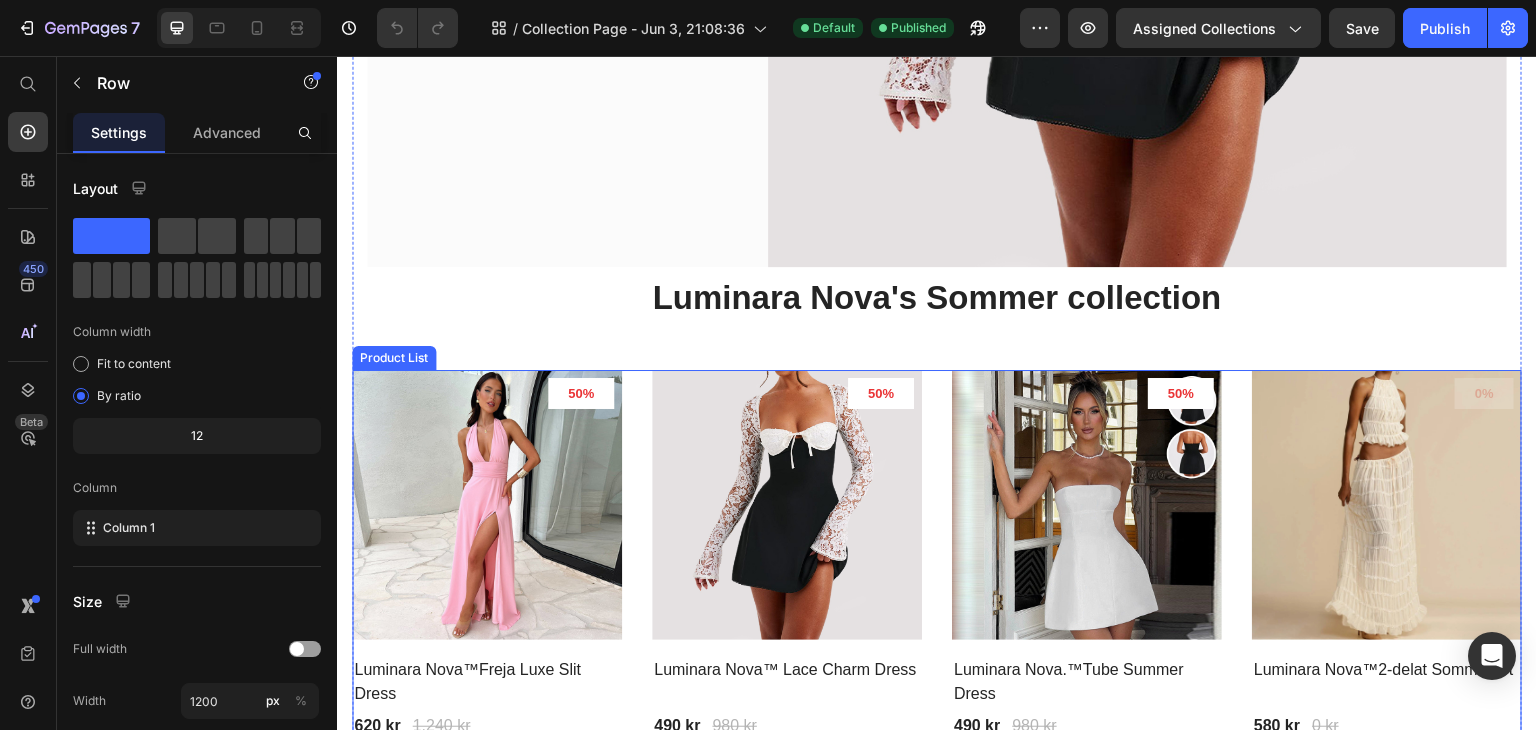 click on "50% (P) Tag Product Images & Gallery Row Luminara Nova™Freja Luxe Slit Dress (P) Title 620 kr (P) Price 1,240 kr (P) Price Row Row 50% (P) Tag Product Images & Gallery Row Luminara Nova™ Lace Charm Dress (P) Title 490 kr (P) Price 980 kr (P) Price Row Row 50% (P) Tag Product Images & Gallery Row Luminara Nova.™Tube Summer Dress (P) Title 490 kr (P) Price 980 kr (P) Price Row Row 0% (P) Tag Product Images & Gallery Row Luminara Nova™2-delat Sommarset (P) Title 580 kr (P) Price 0 kr (P) Price Row Row" at bounding box center (937, 555) 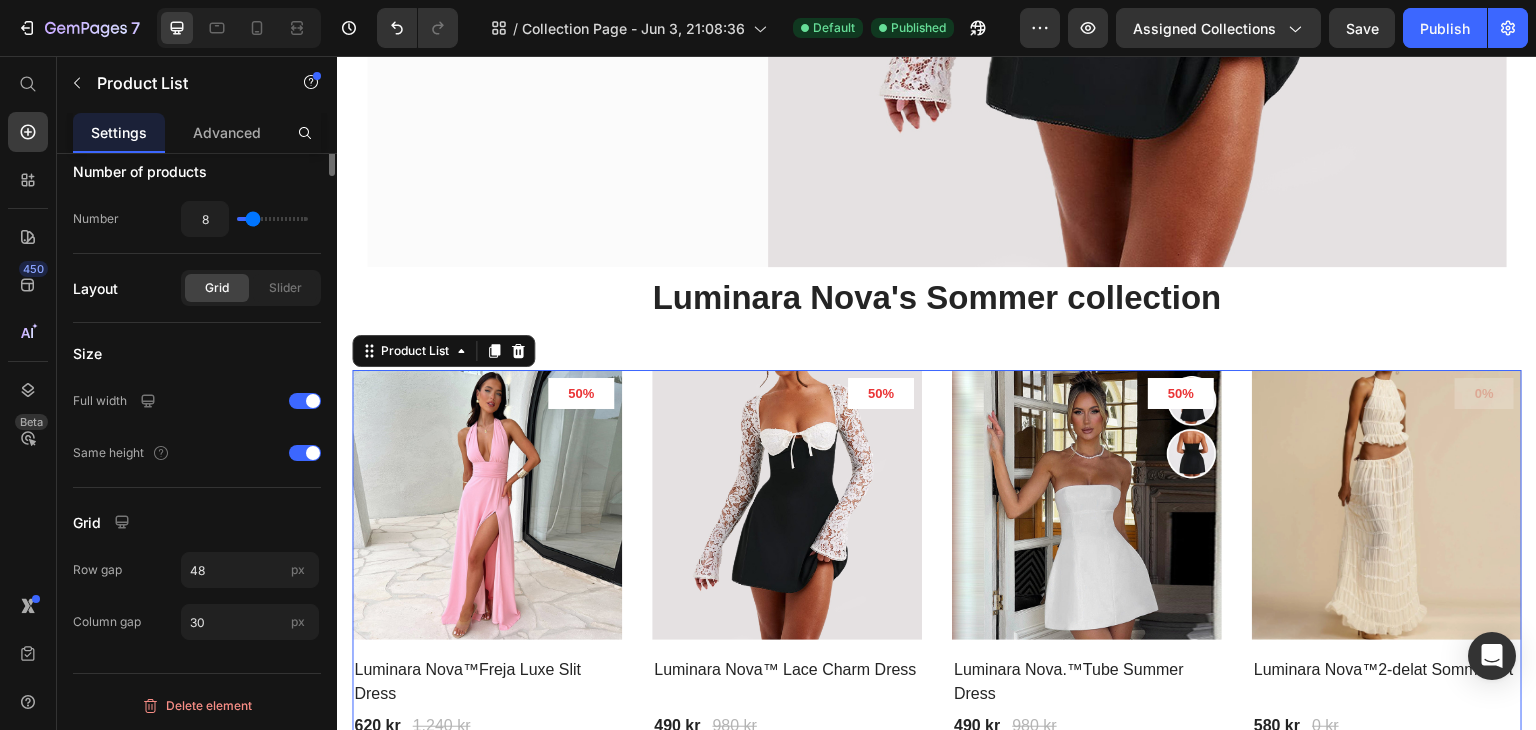 scroll, scrollTop: 0, scrollLeft: 0, axis: both 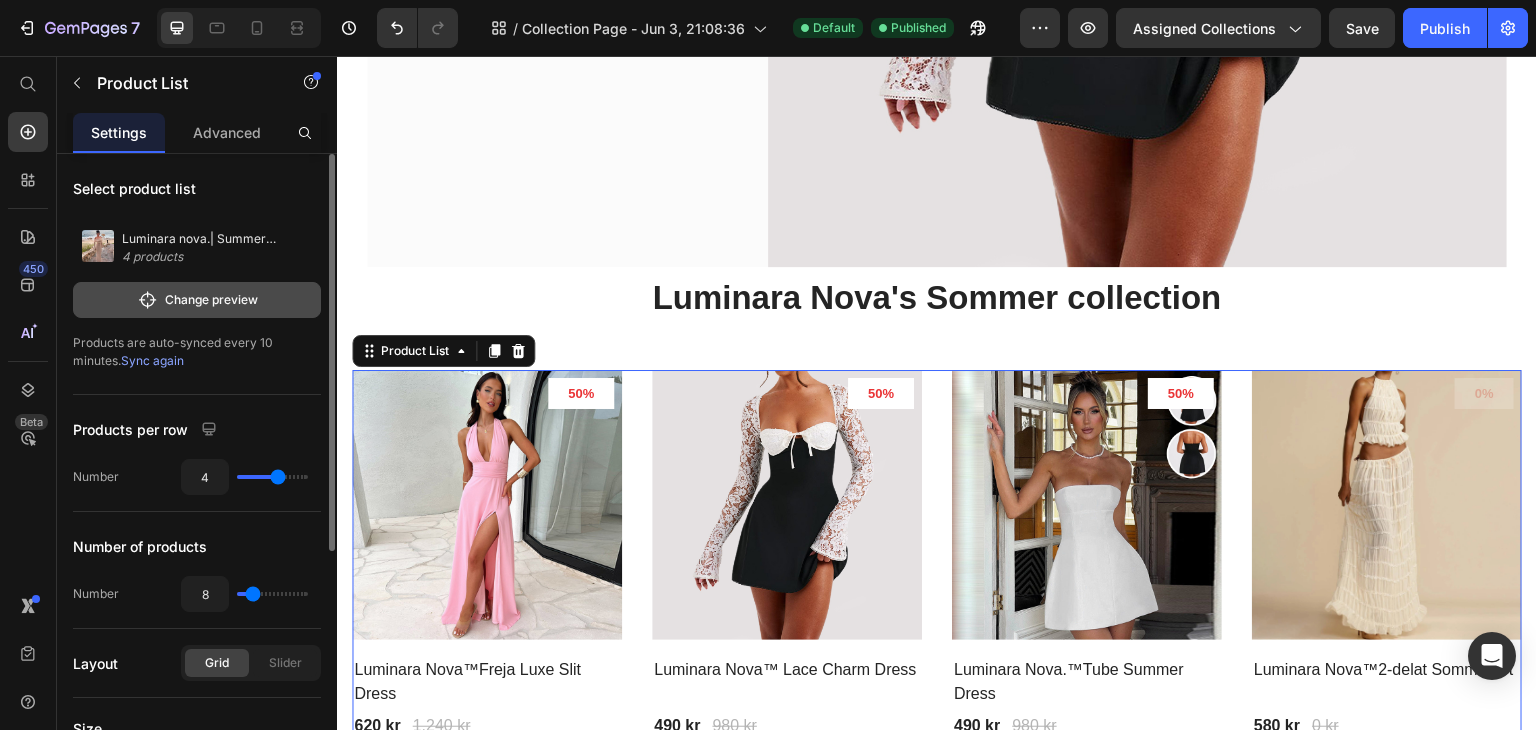 click on "Change preview" at bounding box center [197, 300] 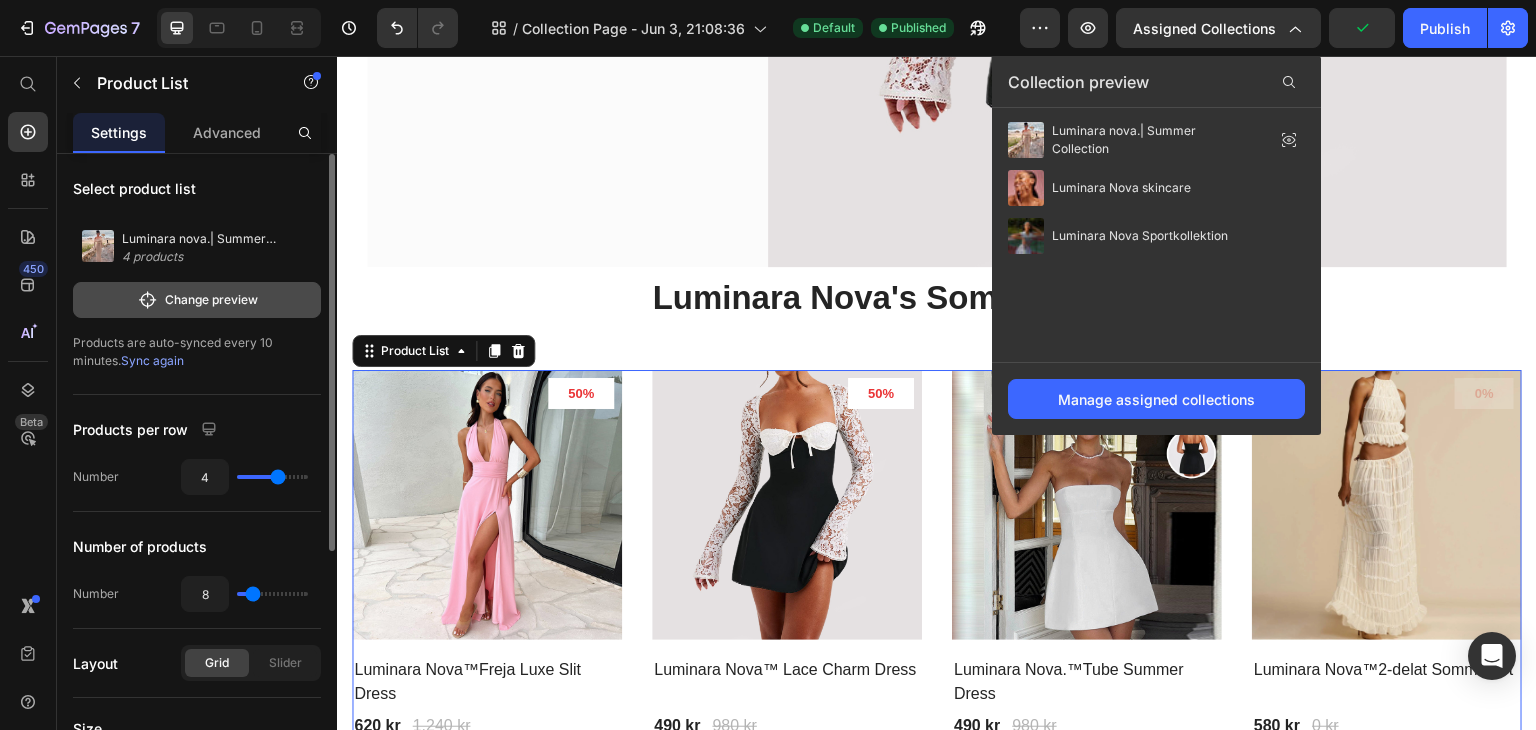 click on "Change preview" at bounding box center (197, 300) 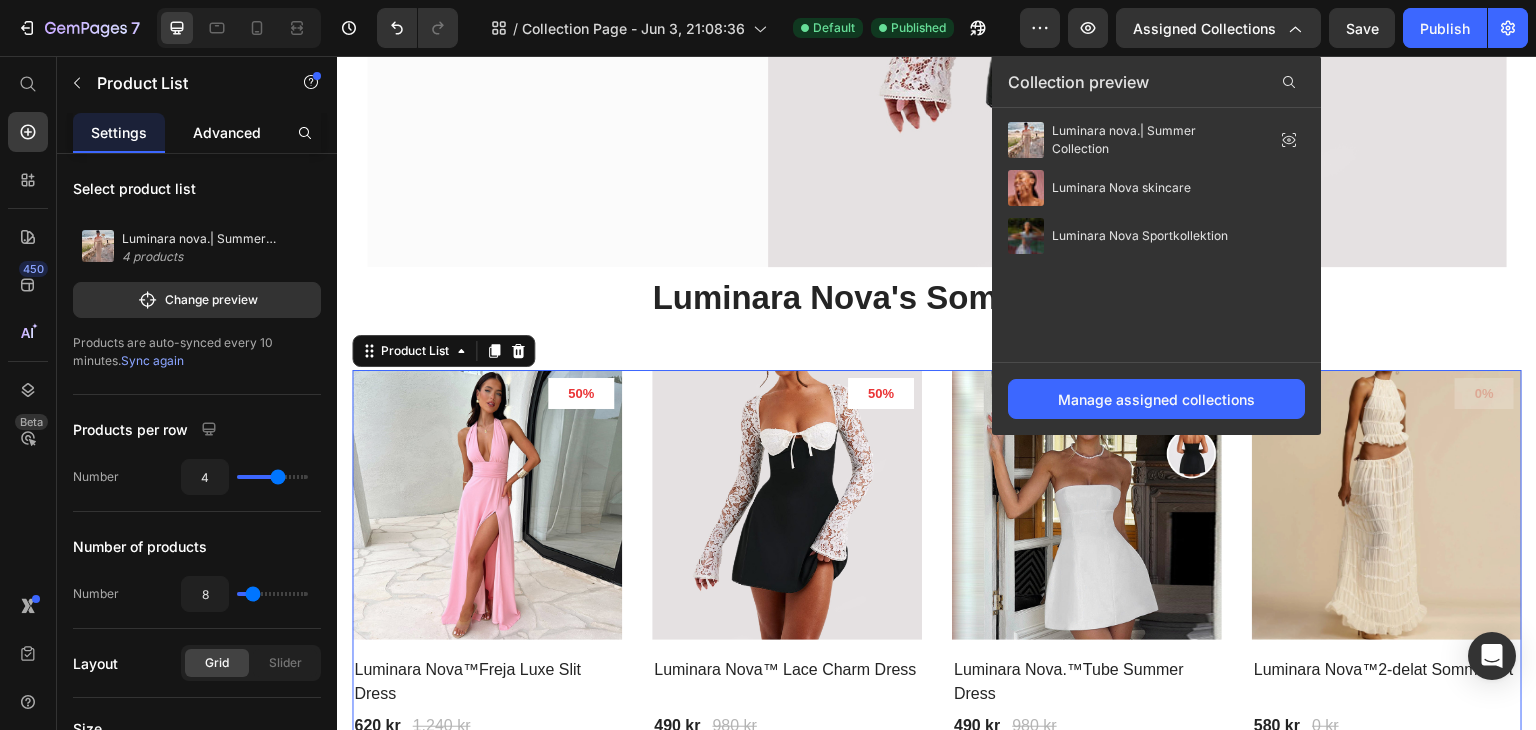 click on "Advanced" at bounding box center [227, 132] 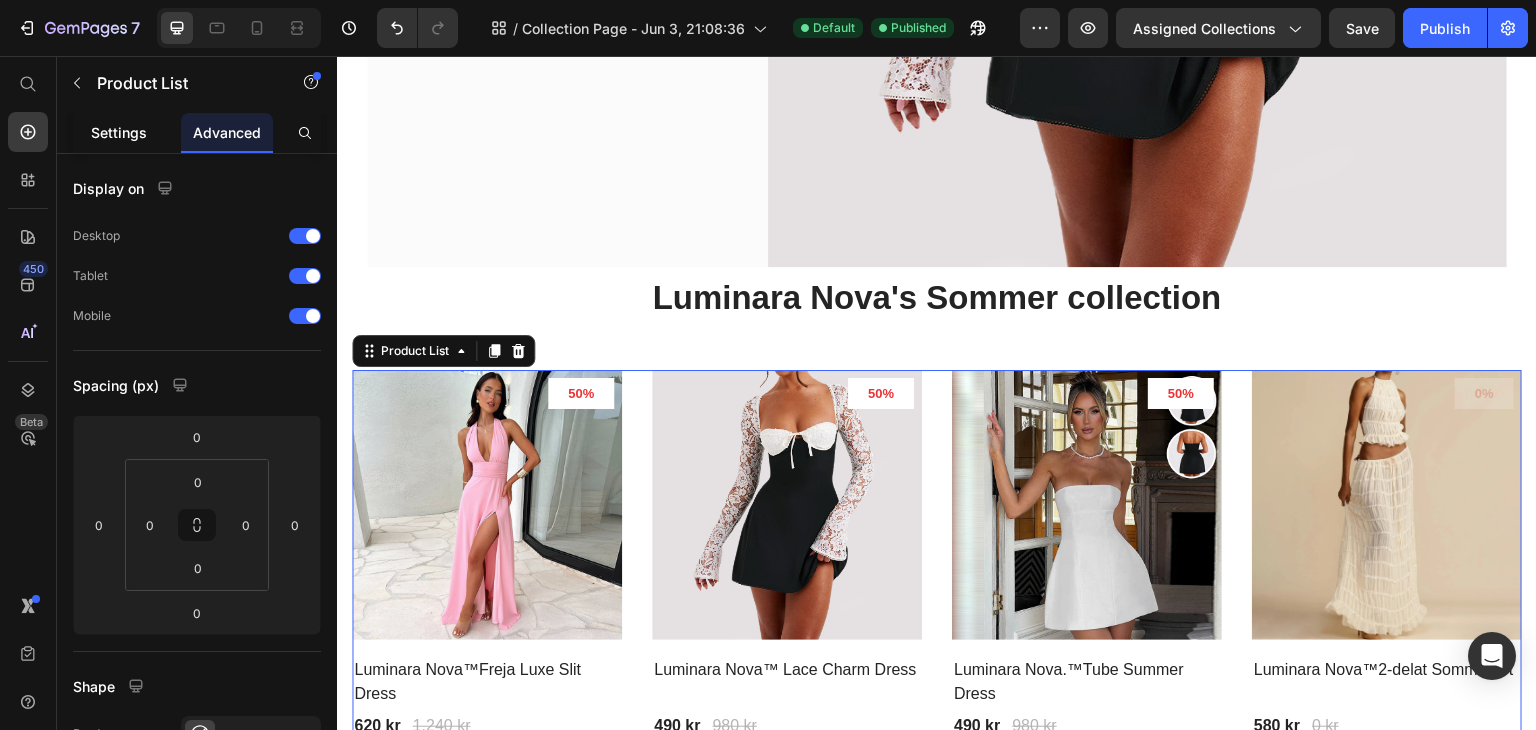 click on "Settings" at bounding box center [119, 132] 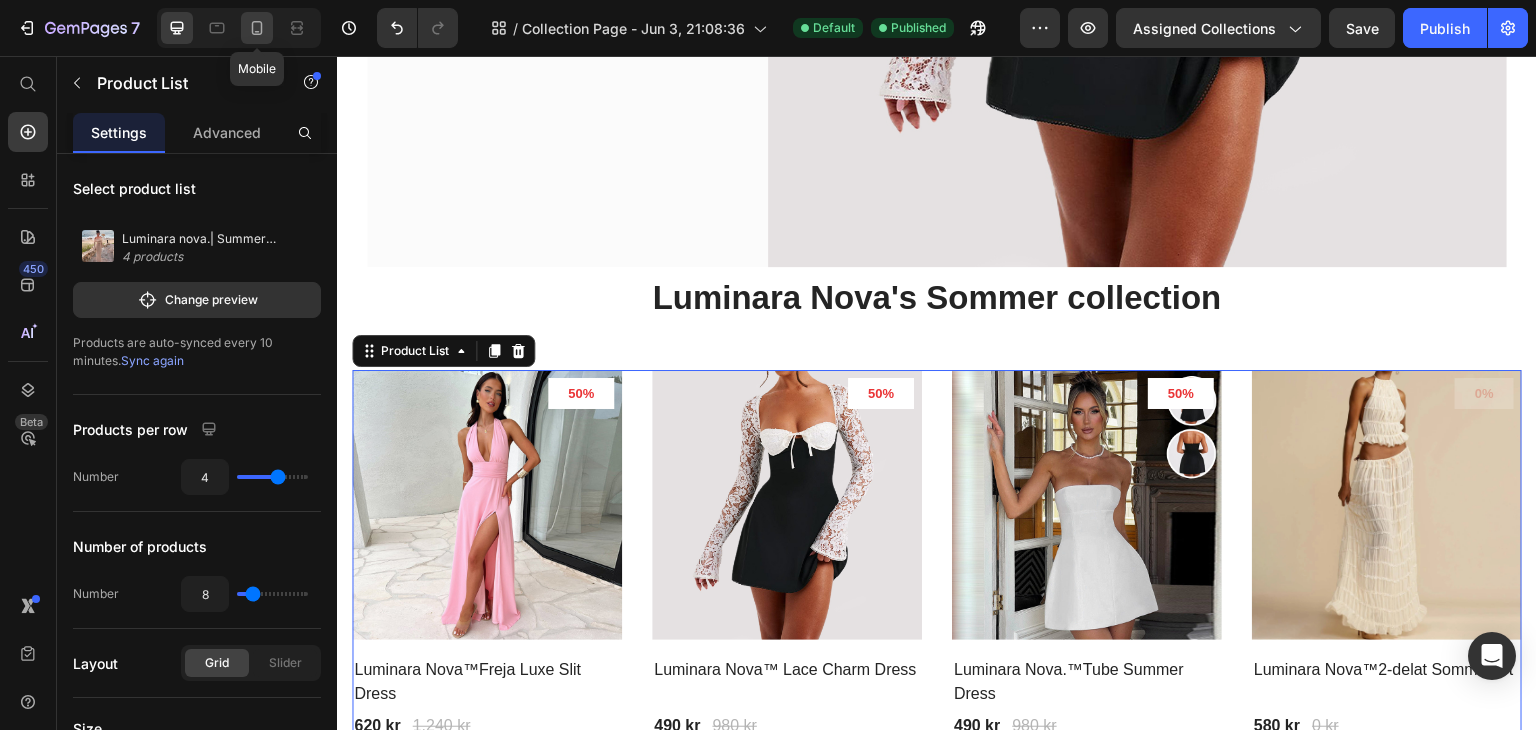 click 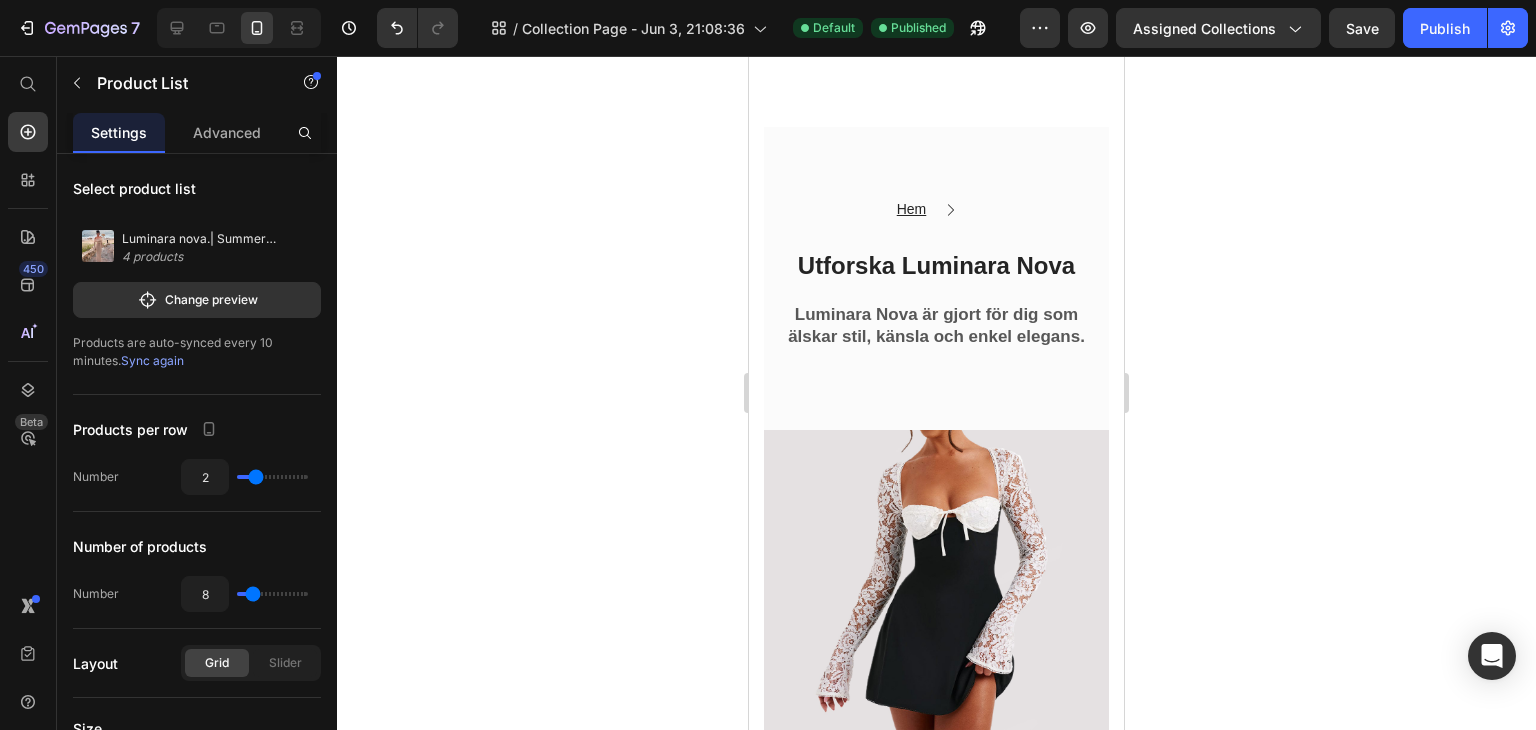 scroll, scrollTop: 120, scrollLeft: 0, axis: vertical 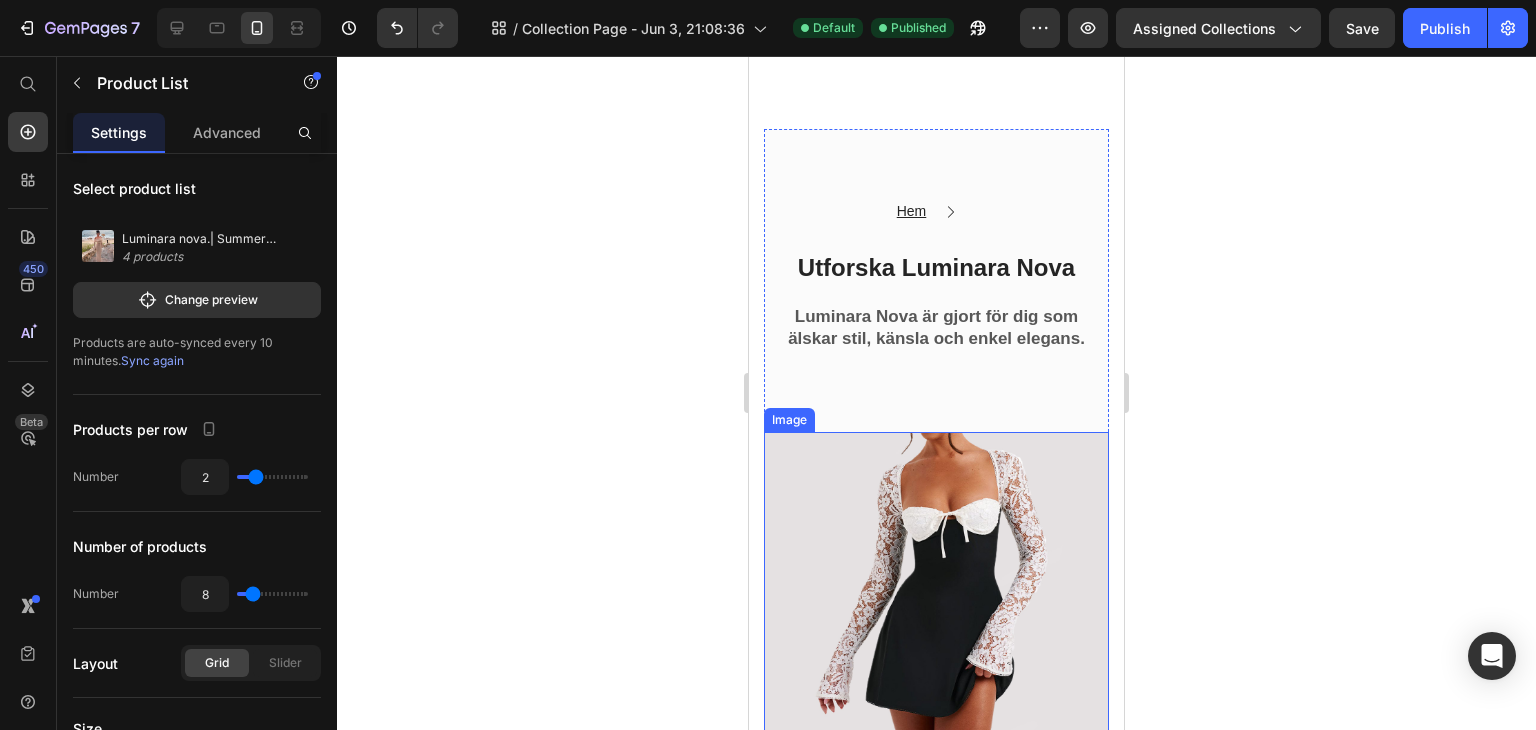 click at bounding box center [936, 604] 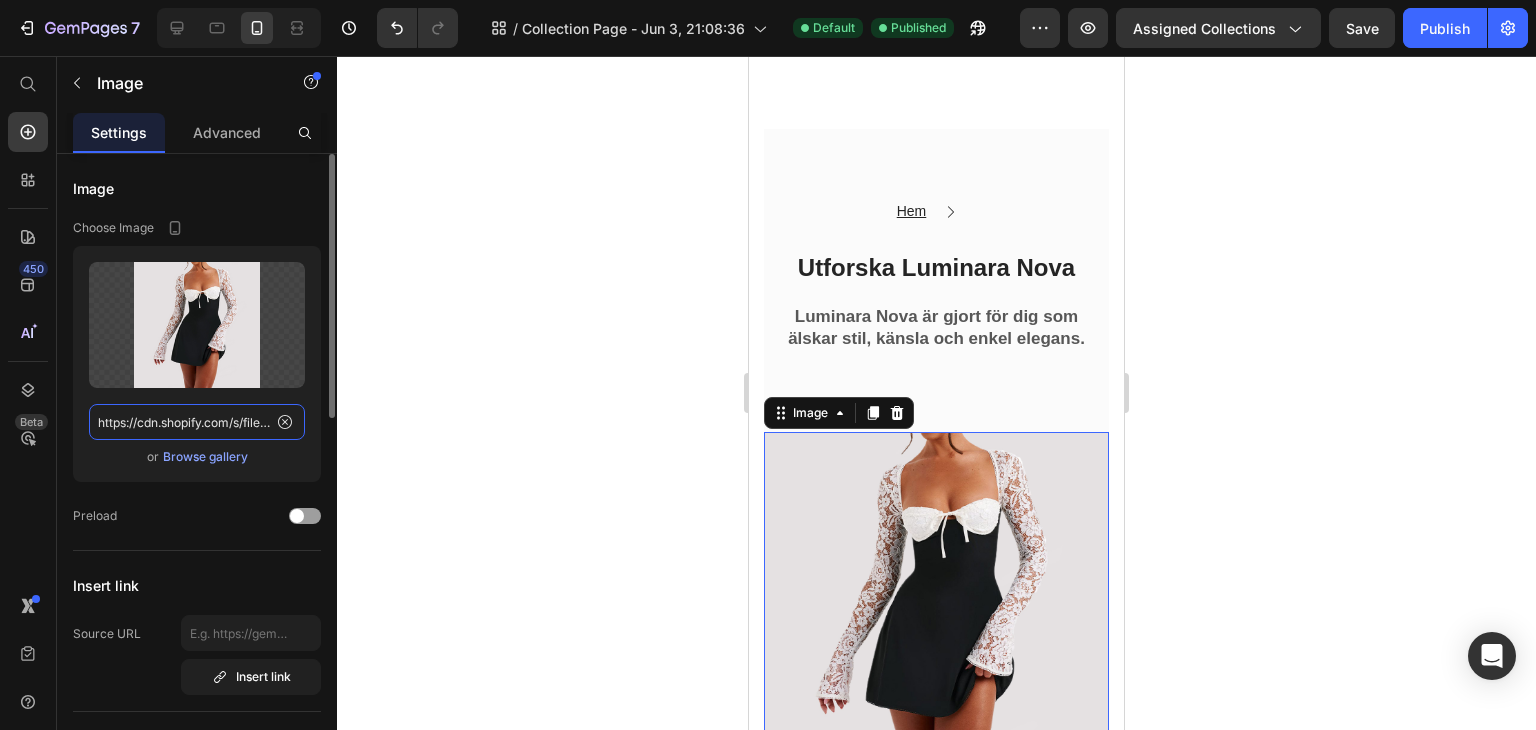 click on "https://cdn.shopify.com/s/files/1/0964/0791/2788/files/gempages_569496072611693548-a99caf12-cea4-472b-8eef-5a90b5ab3ed1.png" 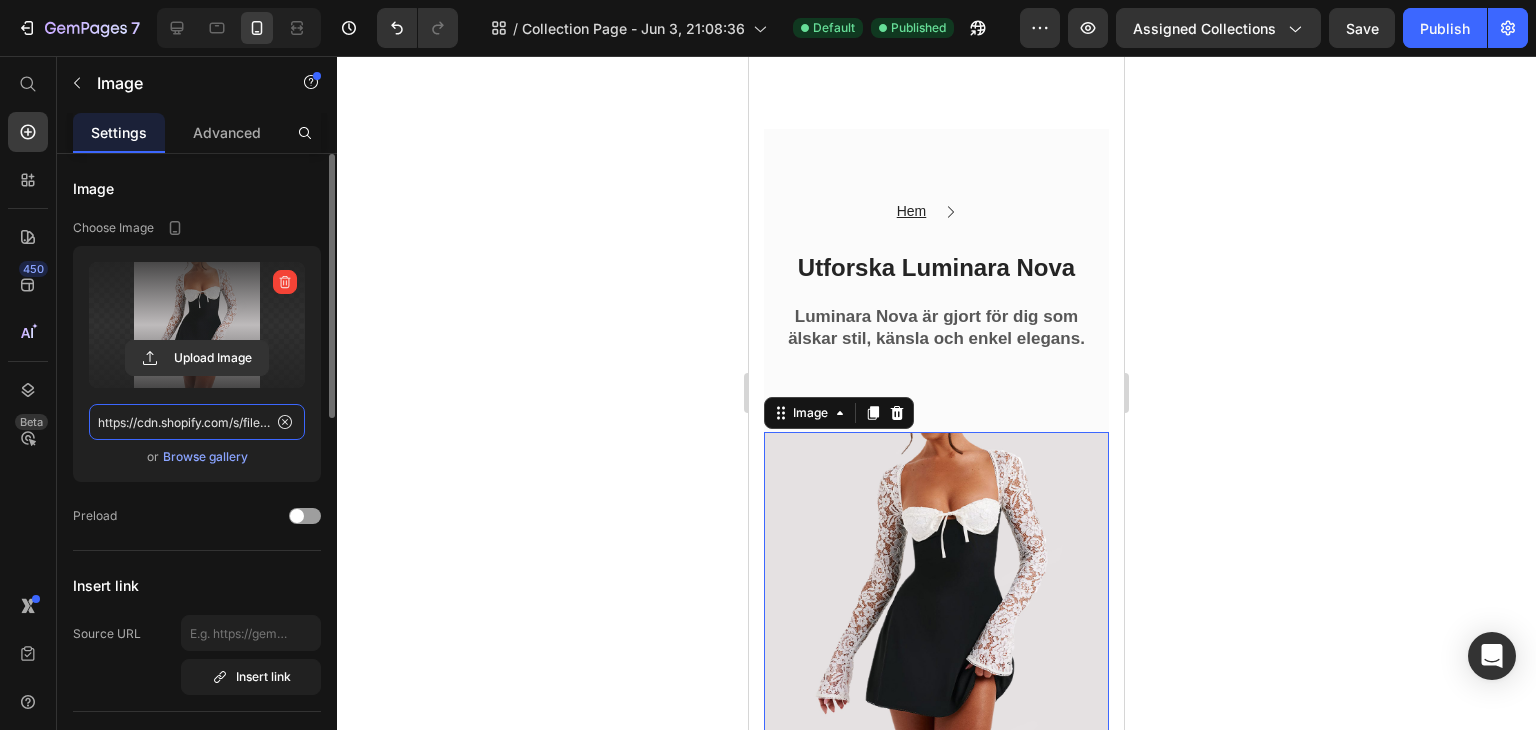paste on "dstvrn-yq.myshopify.com/products/luminara-nova%E2%84%A2-lace-charm-dress" 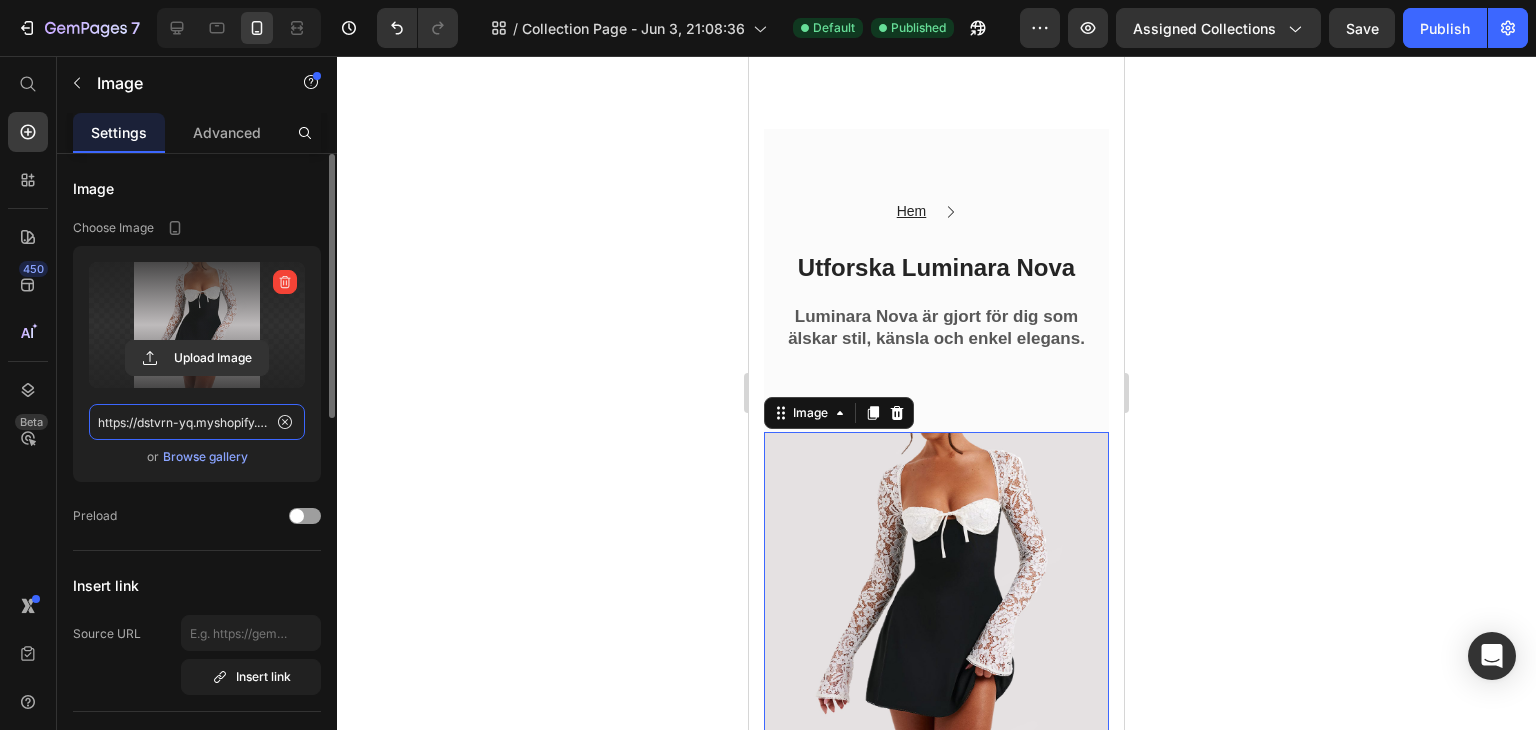scroll, scrollTop: 0, scrollLeft: 340, axis: horizontal 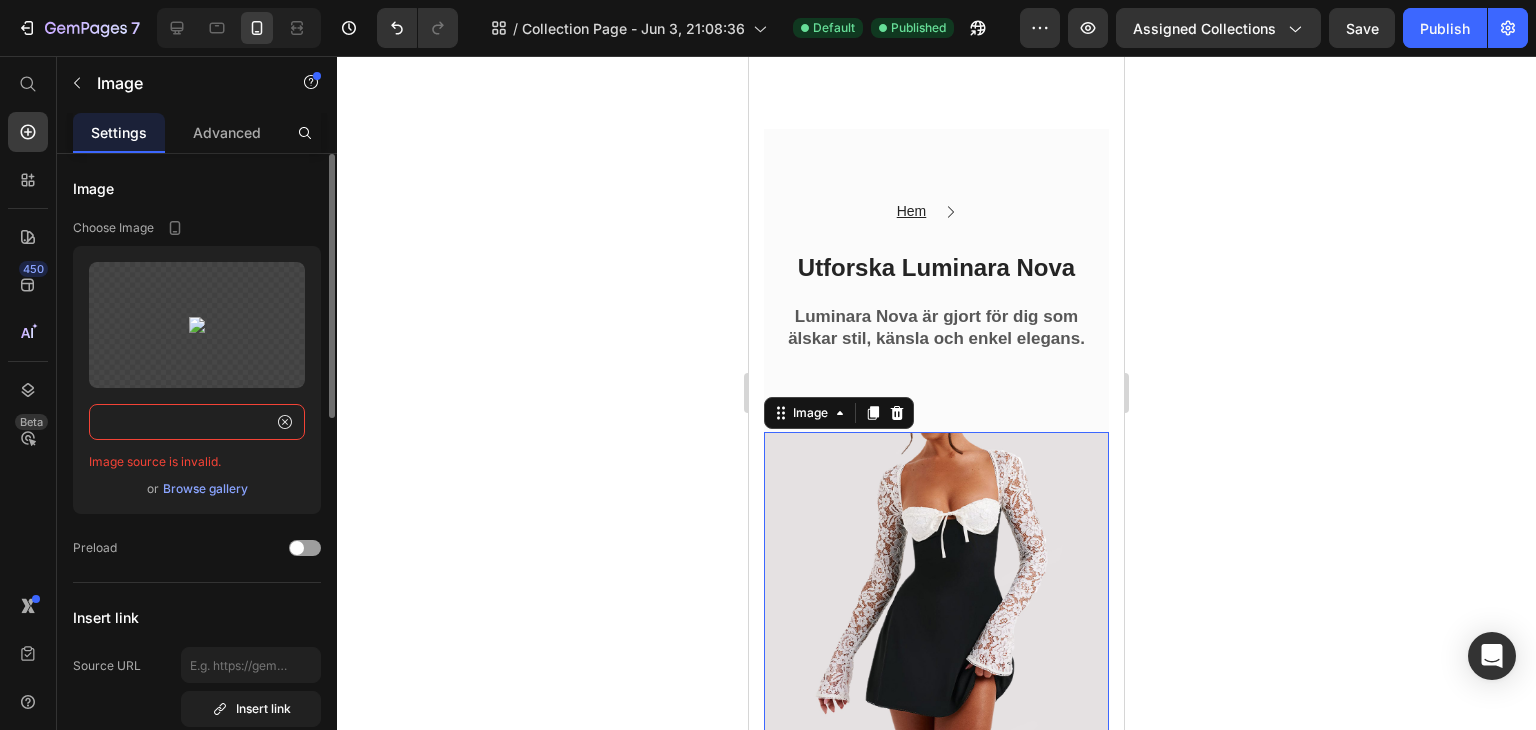 click on "https://dstvrn-yq.myshopify.com/products/luminara-nova%E2%84%A2-lace-charm-dress" 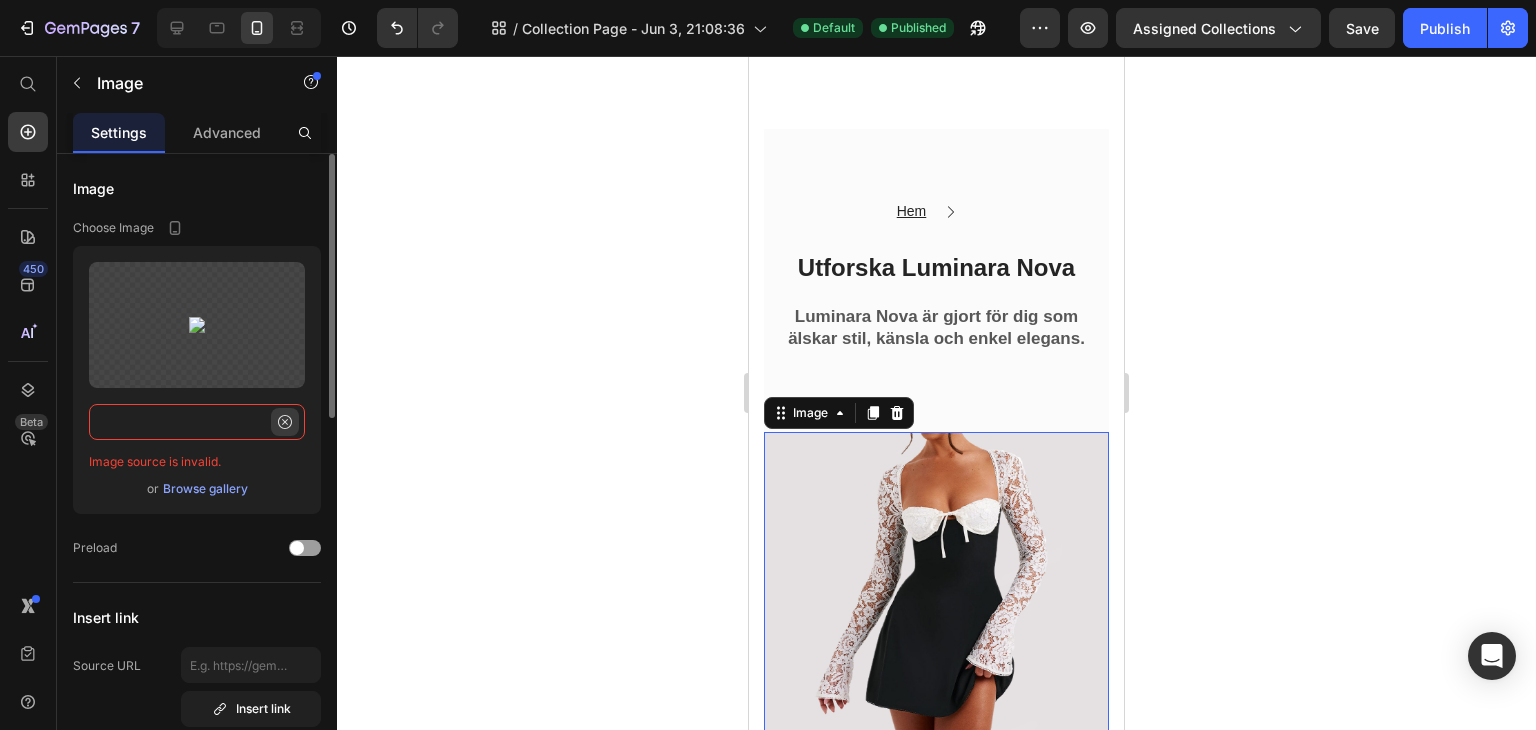 type on "https://dstvrn-yq.myshopify.com/products/luminara-nova%E2%84%A2-lace-charm-dress" 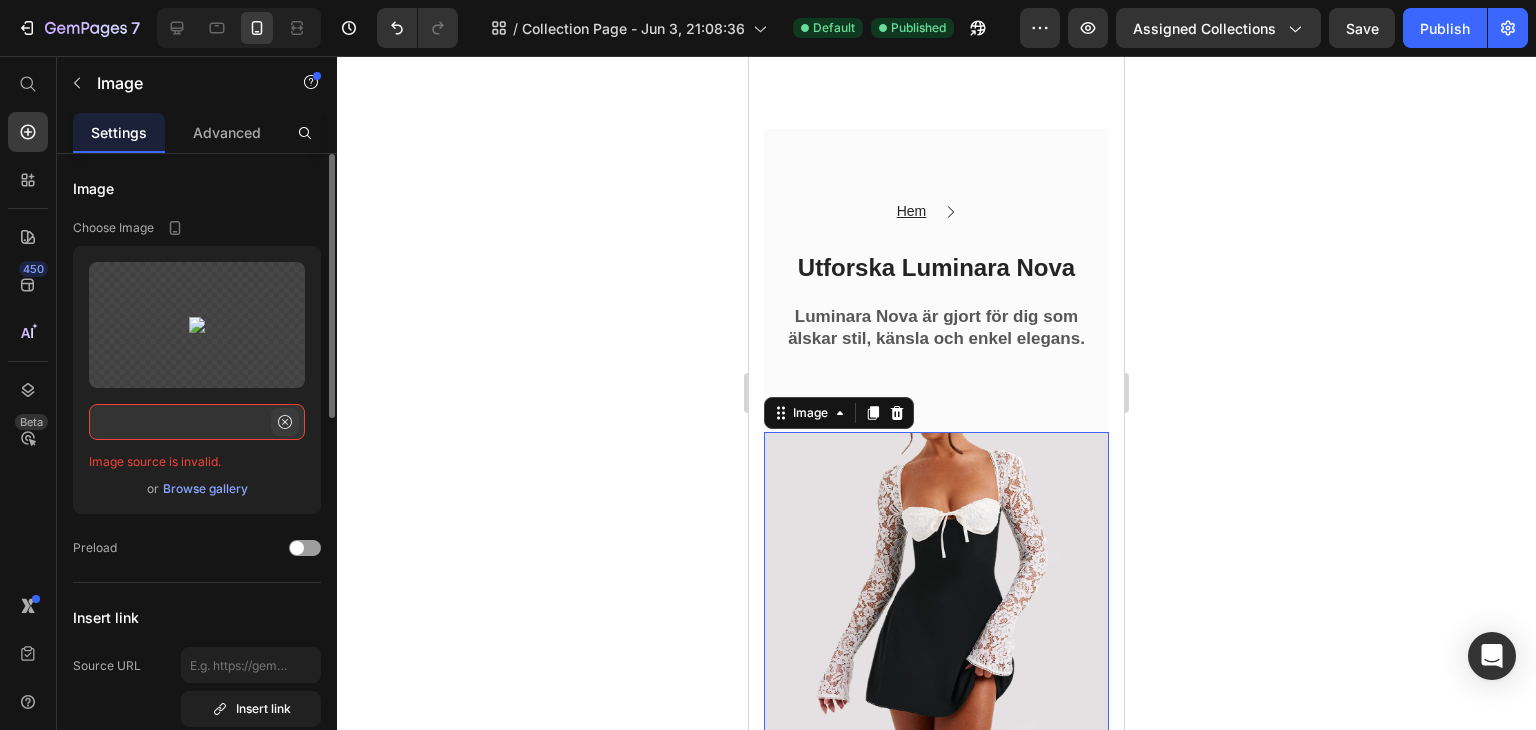 click 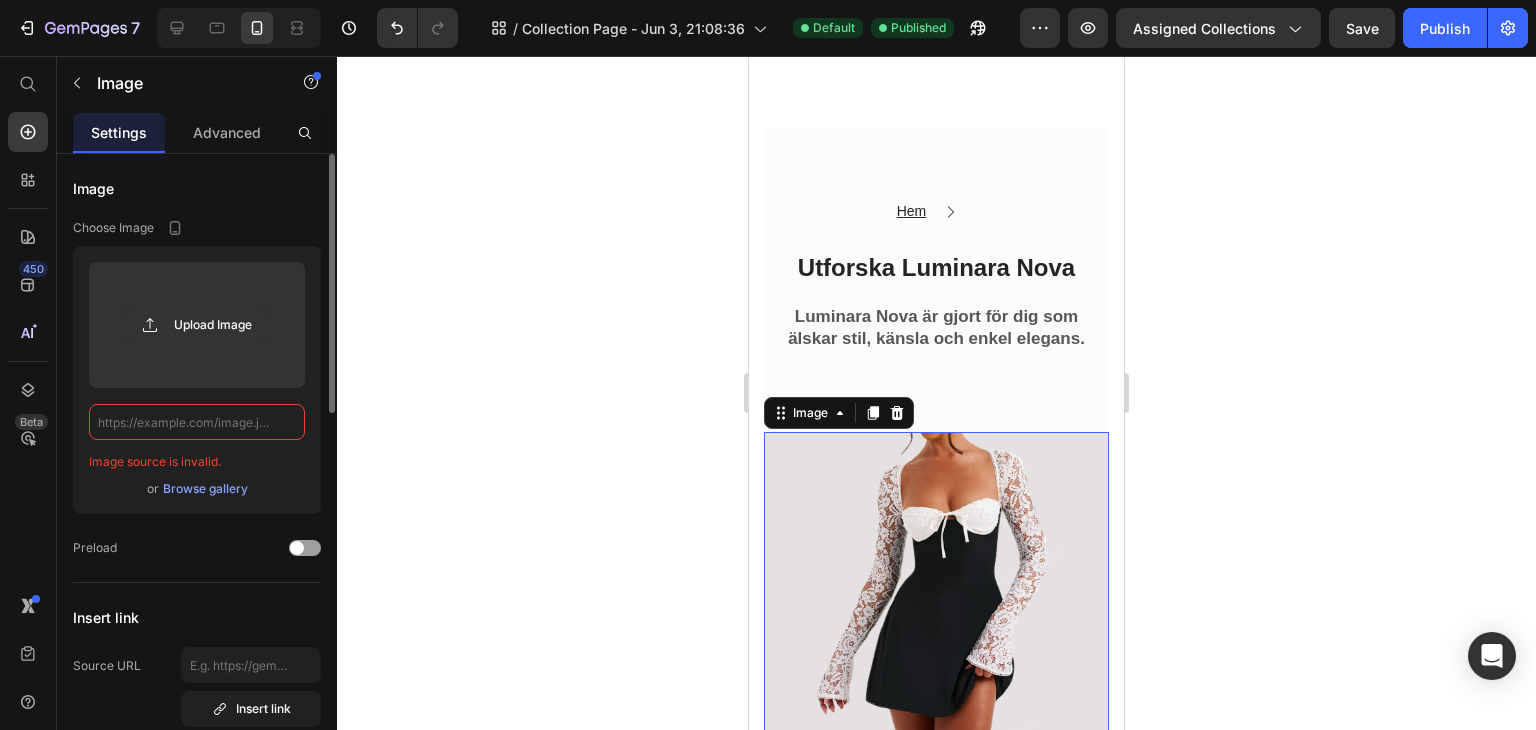scroll, scrollTop: 0, scrollLeft: 0, axis: both 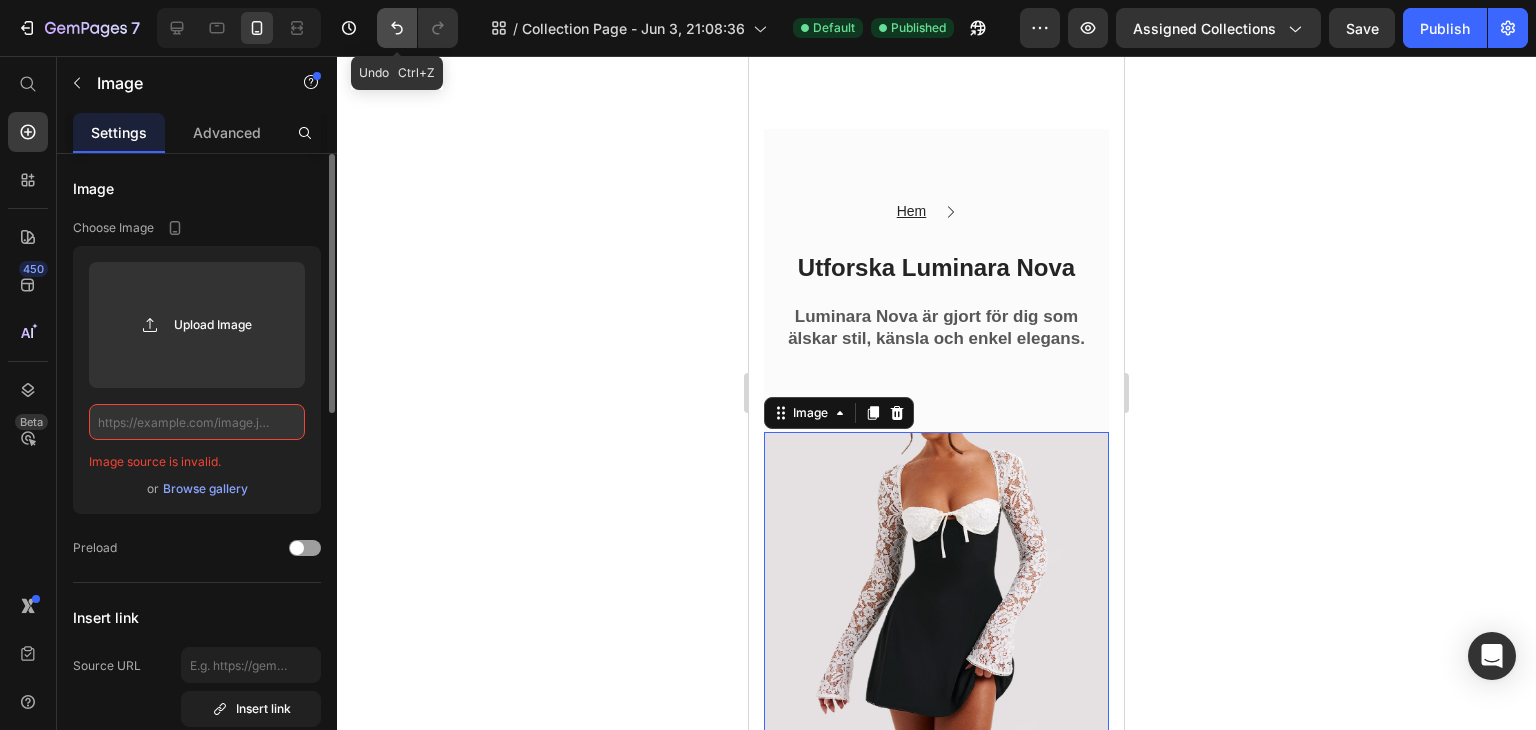click 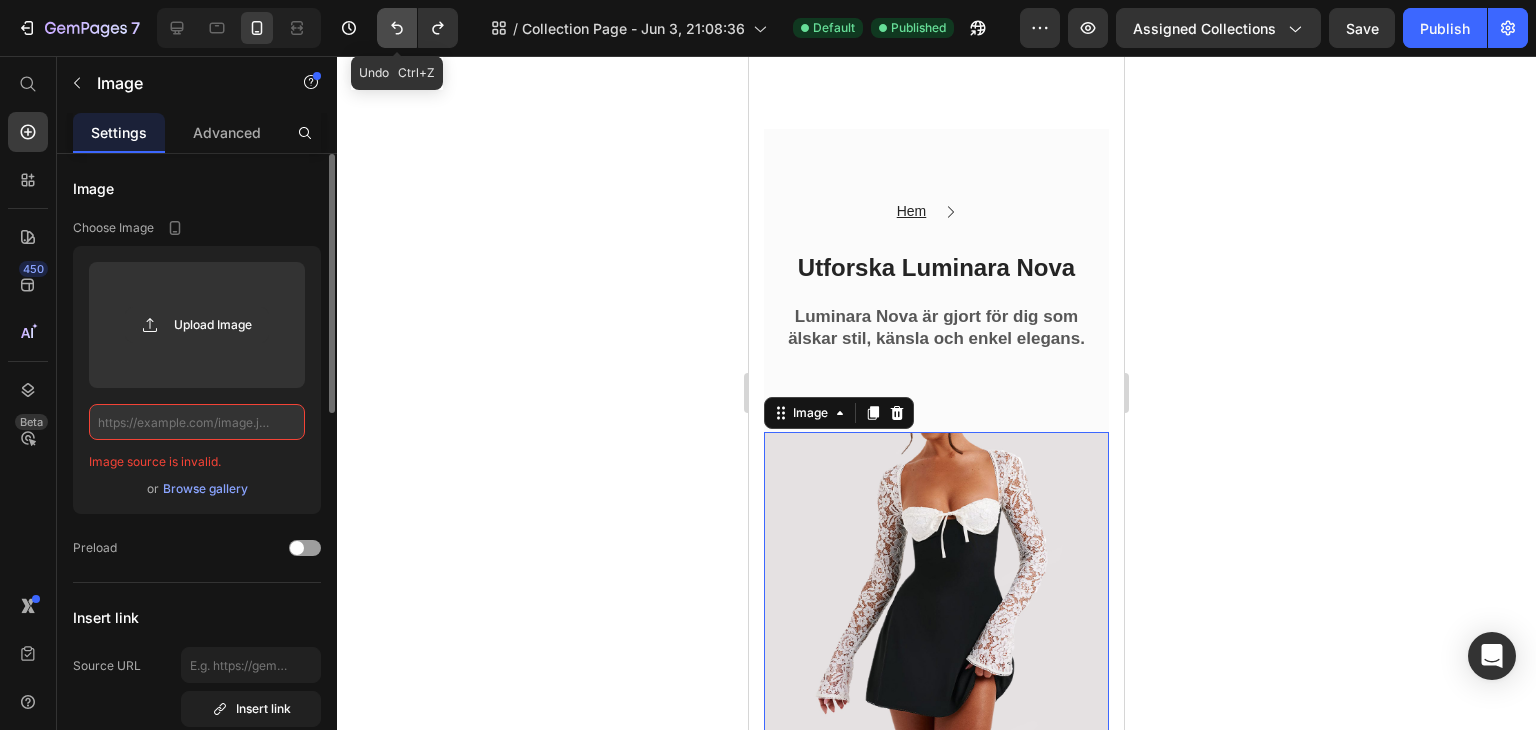 click 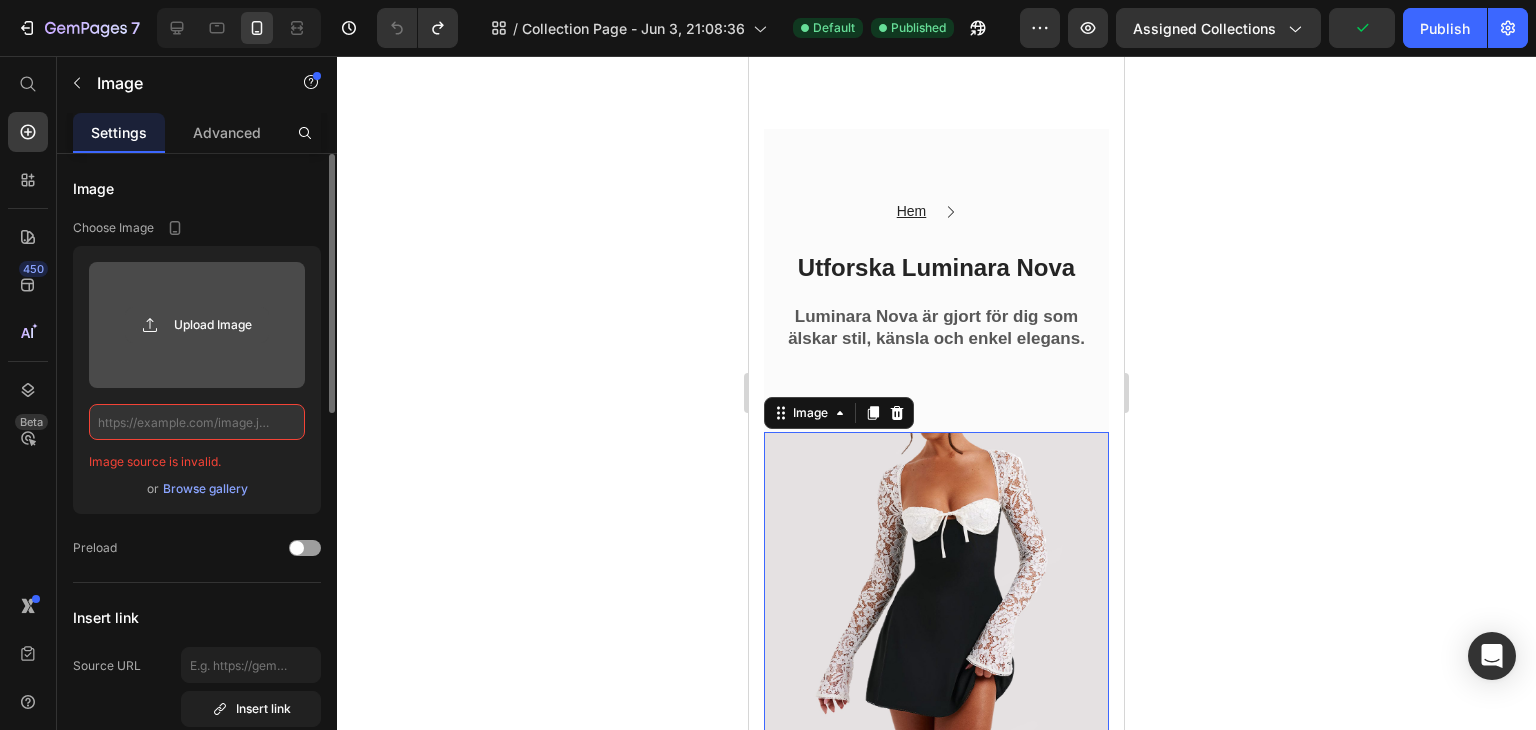 click 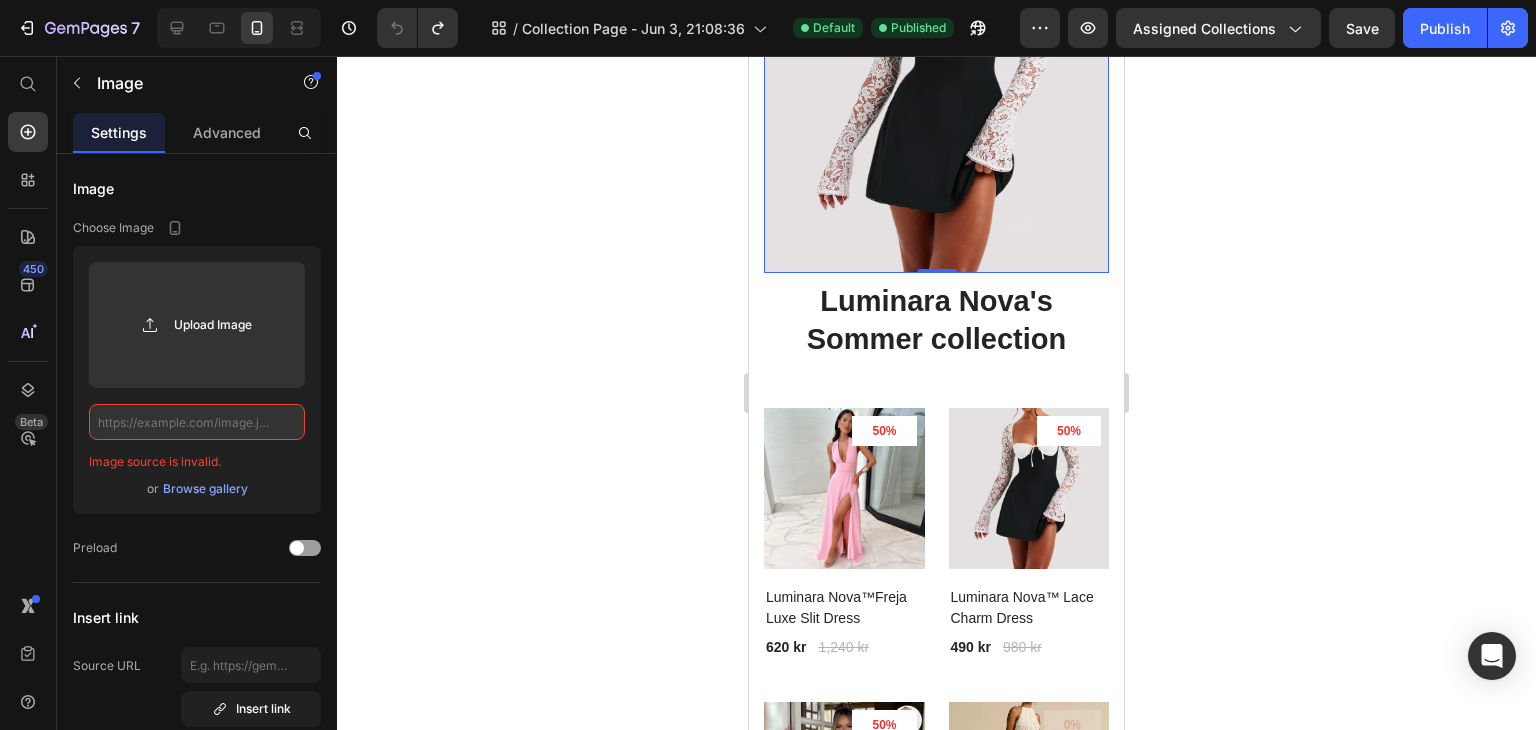scroll, scrollTop: 637, scrollLeft: 0, axis: vertical 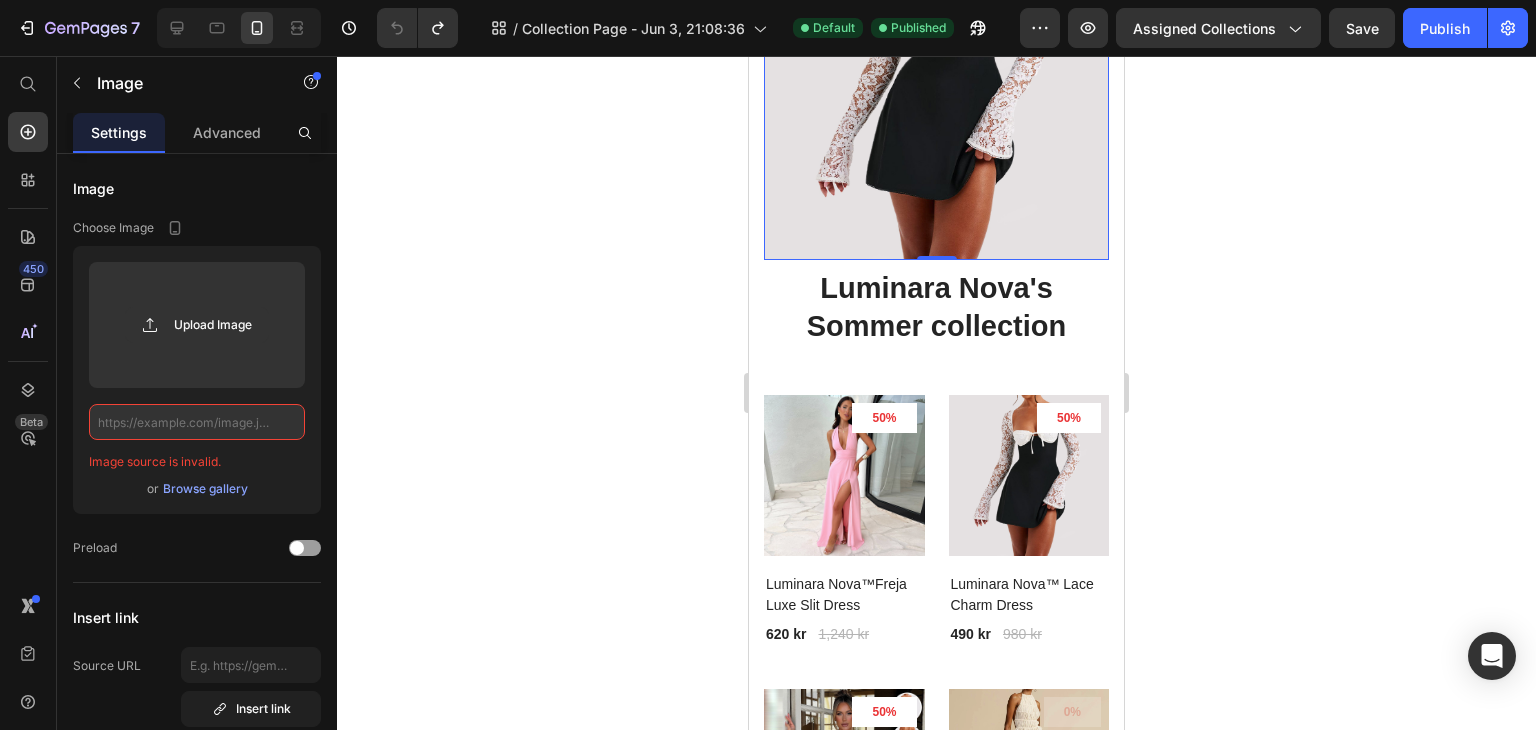 click 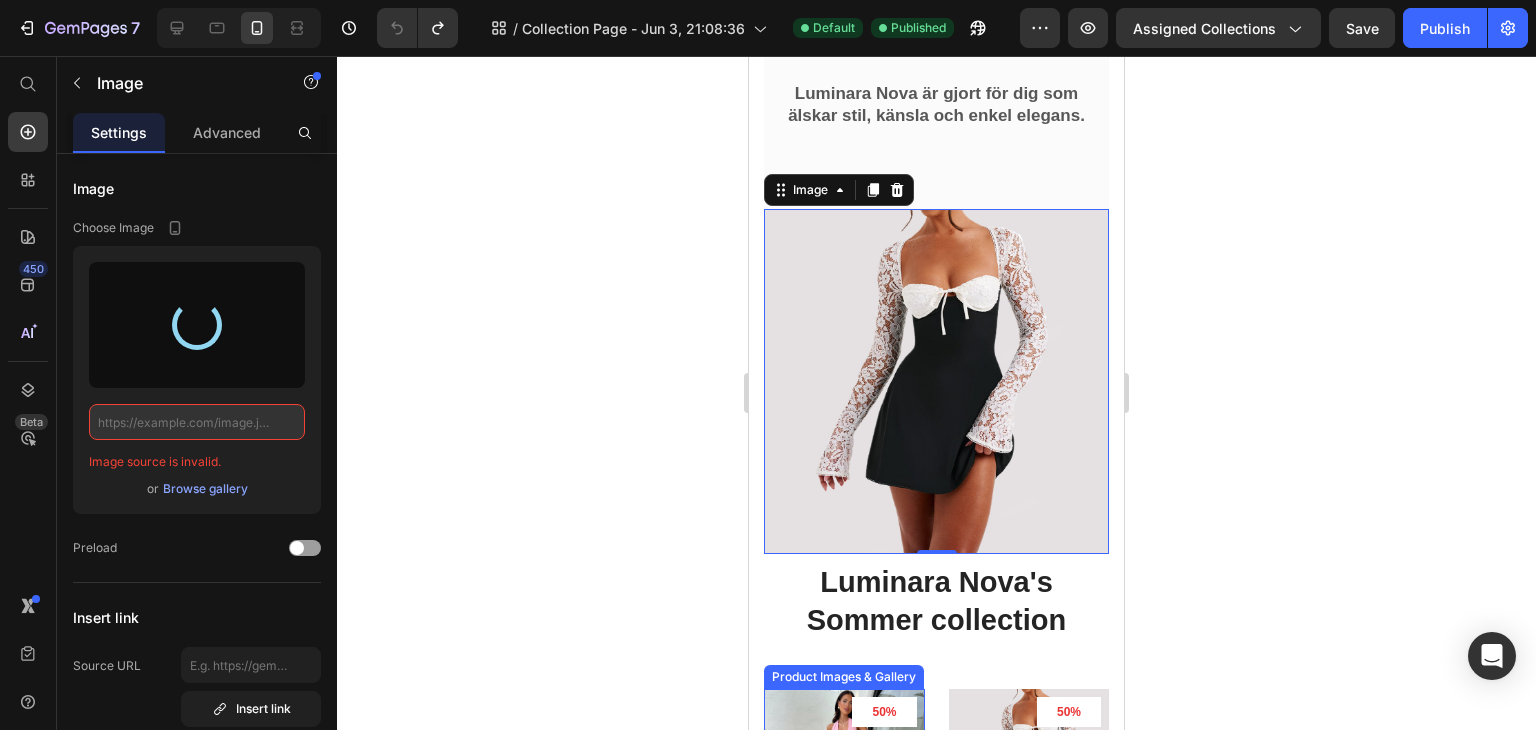 type on "https://cdn.shopify.com/s/files/1/0964/0791/2788/files/gempages_569496072611693548-e72b11d6-6e0c-4405-b90e-80e16b025868.jpg" 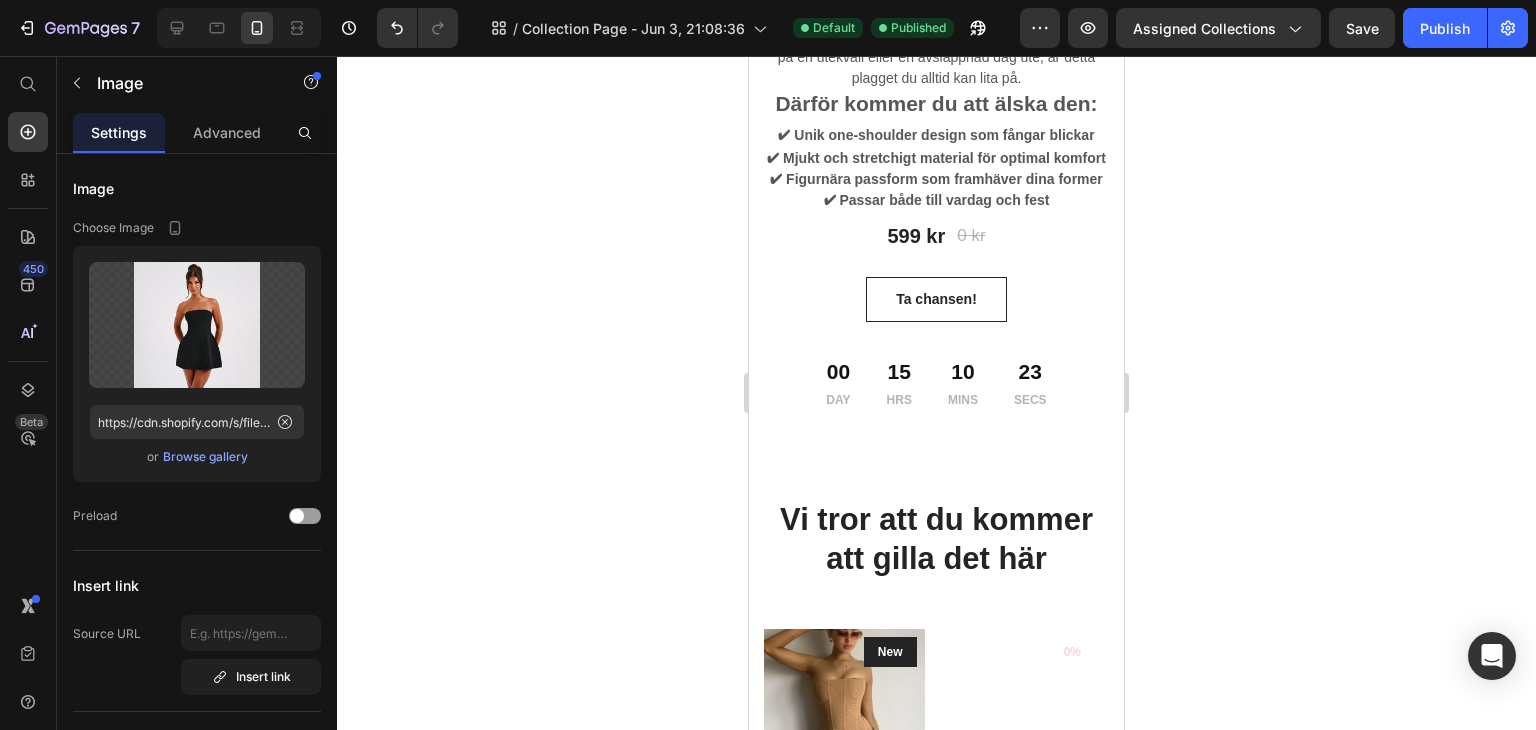 scroll, scrollTop: 2792, scrollLeft: 0, axis: vertical 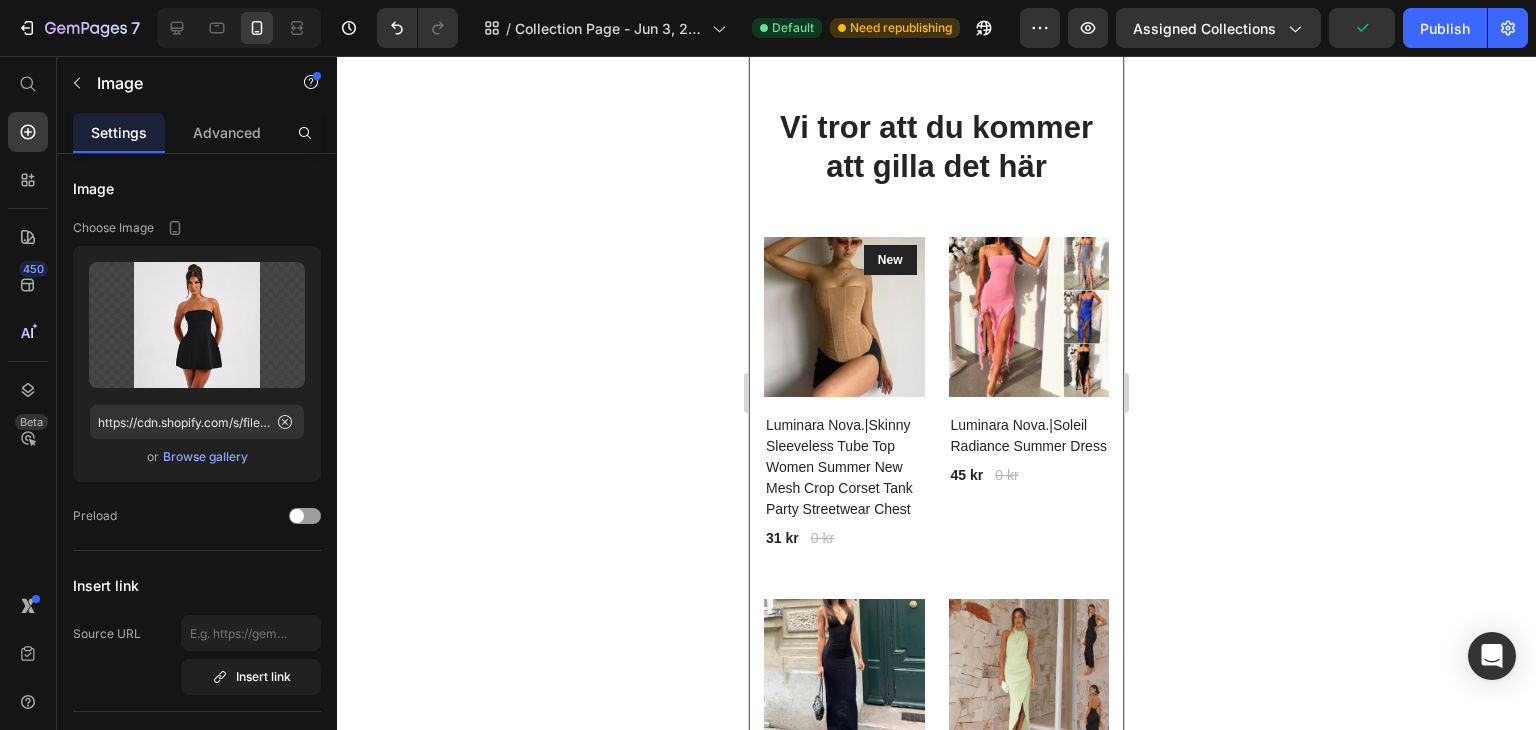 click on "Vi tror att du kommer att gilla det här Heading Row Product Images & Gallery New Text block Row Luminara Nova.|Skinny Sleeveless Tube Top Women Summer New Mesh Crop Corset Tank Party Streetwear Chest (P) Title 31 kr (P) Price 0 kr (P) Price Row Product 0% (P) Tag Product Images & Gallery Luminara Nova.|Soleil Radiance Summer Dress (P) Title 45 kr (P) Price 0 kr (P) Price Row Product Product Images & Gallery Luminara Nova.|Floral Print Halter Spaghetti Straps Dress Sexy Slim Butterfly Back Dressess Spring Summer Womens Clothing (P) Title 37 kr (P) Price 0 kr (P) Price Row Product Product Images & Gallery Luminara Nova.| Ins Halter Split Long Dress Summer Slim Fit Backless Dresses Solid High-end Women's Clothing (P) Title 46 kr (P) Price 0 kr (P) Price Row Product Row" at bounding box center [936, 520] 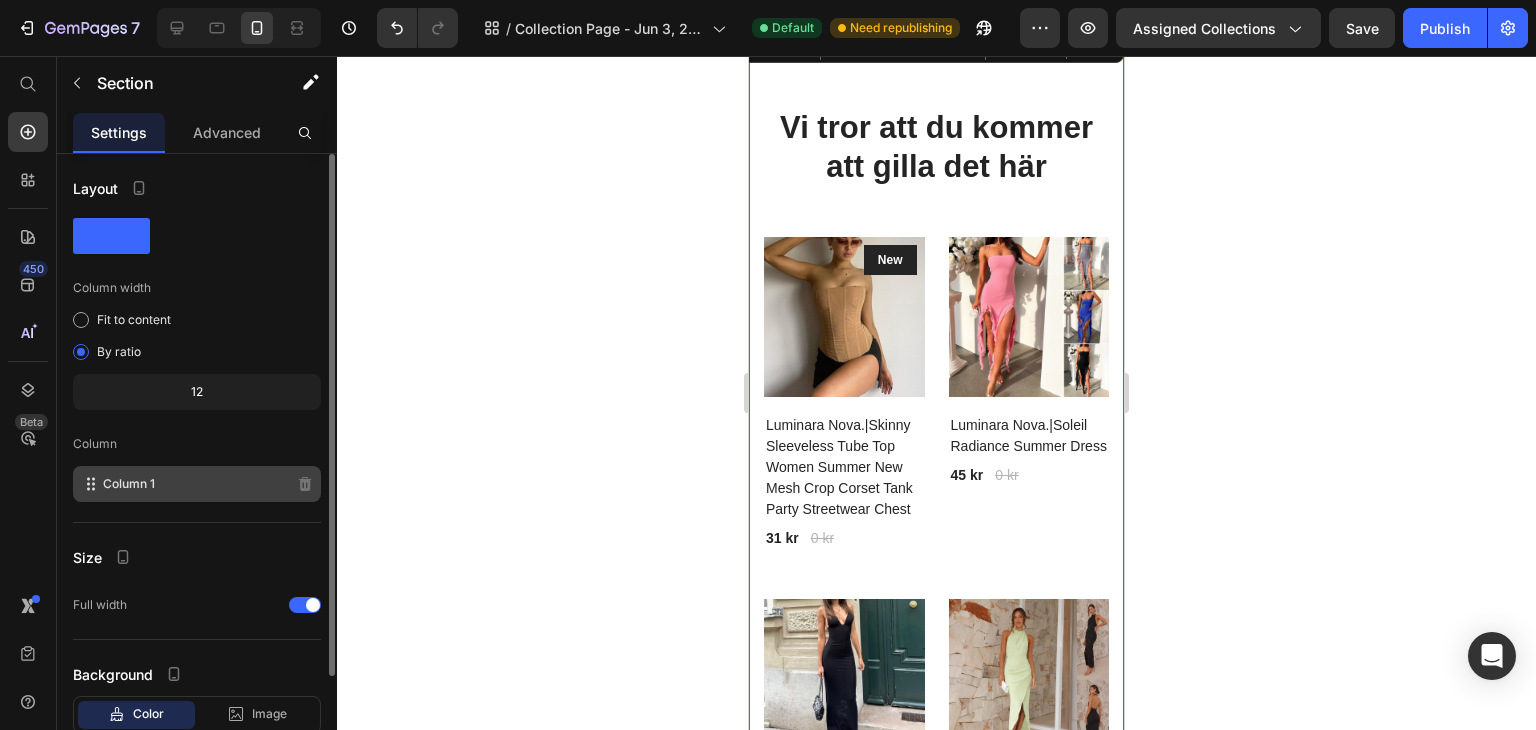 click 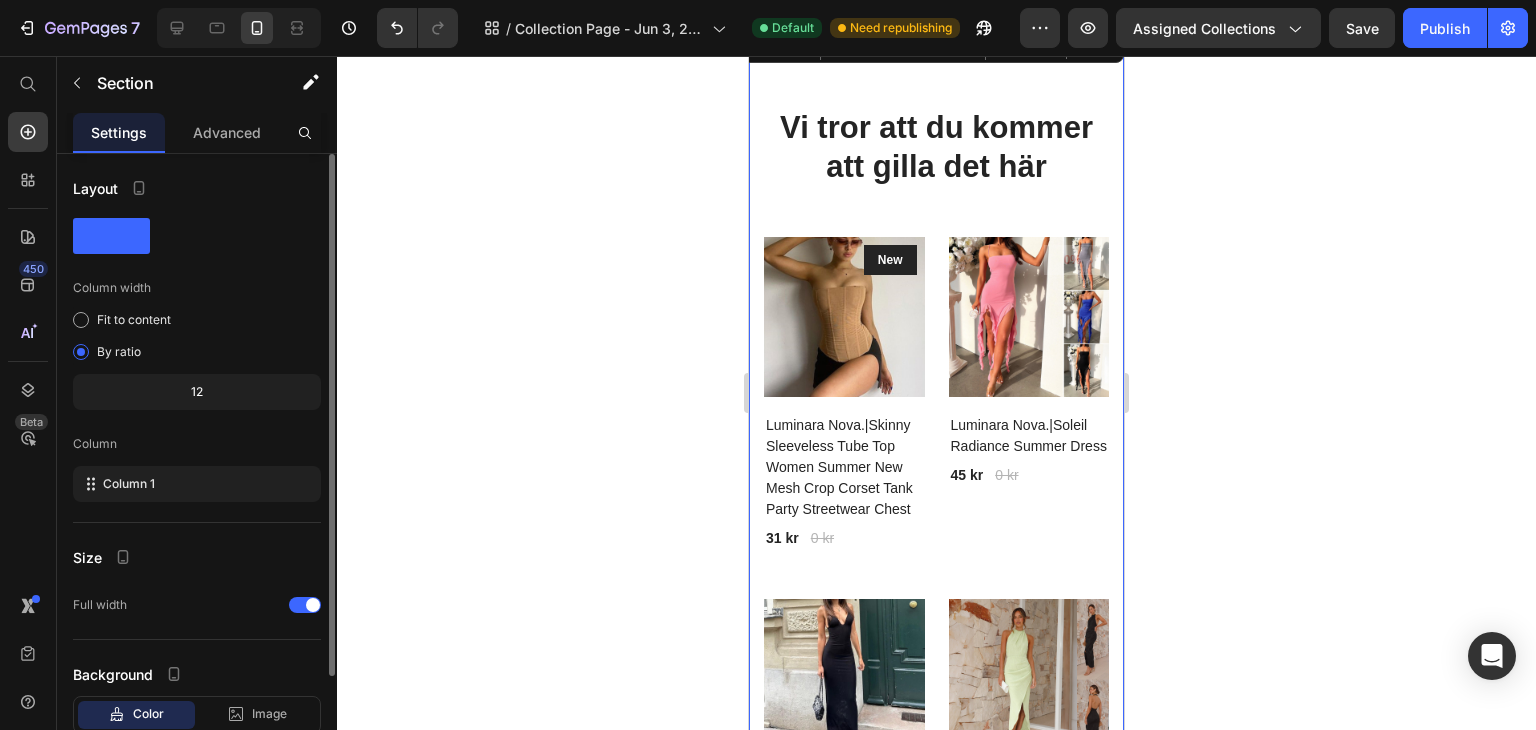 click on "12" 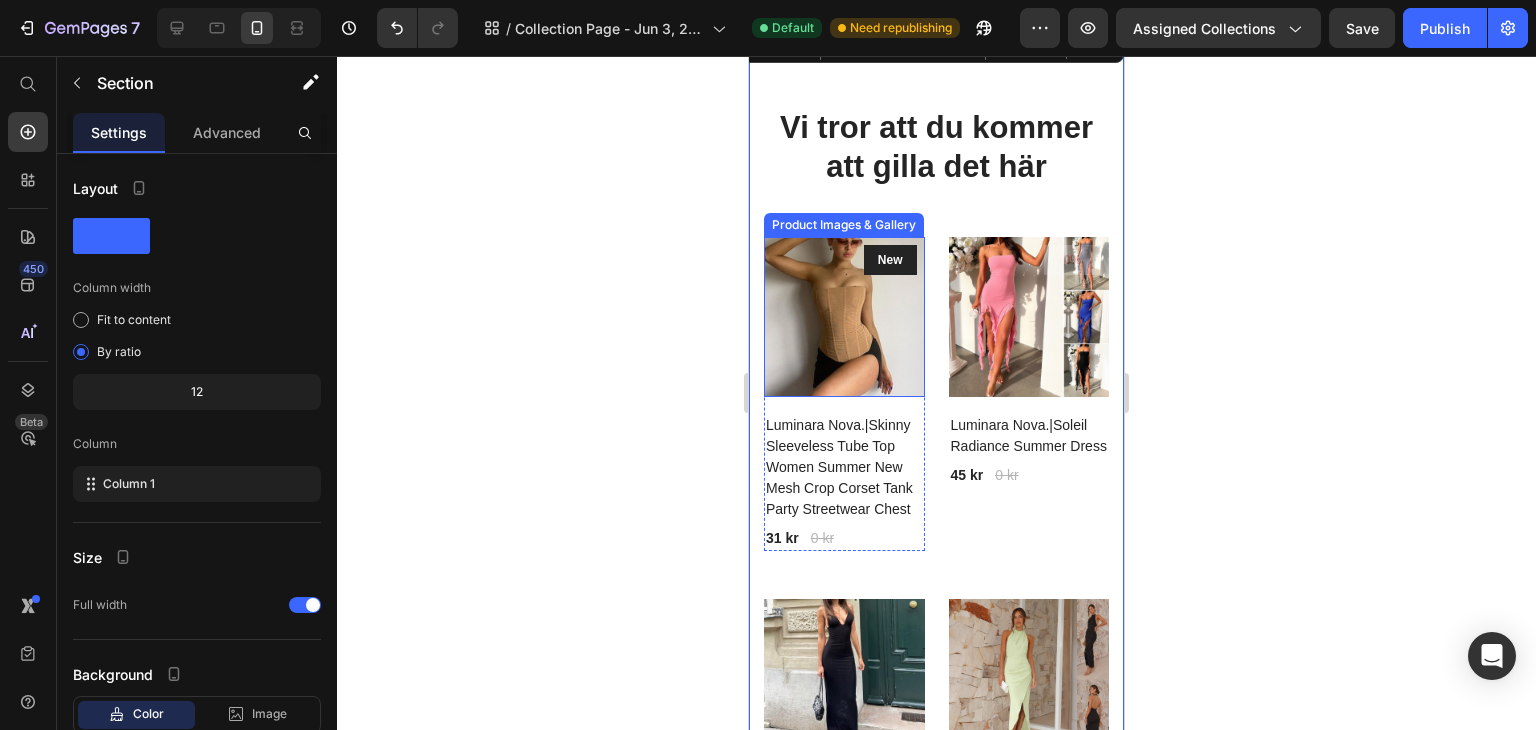 click at bounding box center (844, 317) 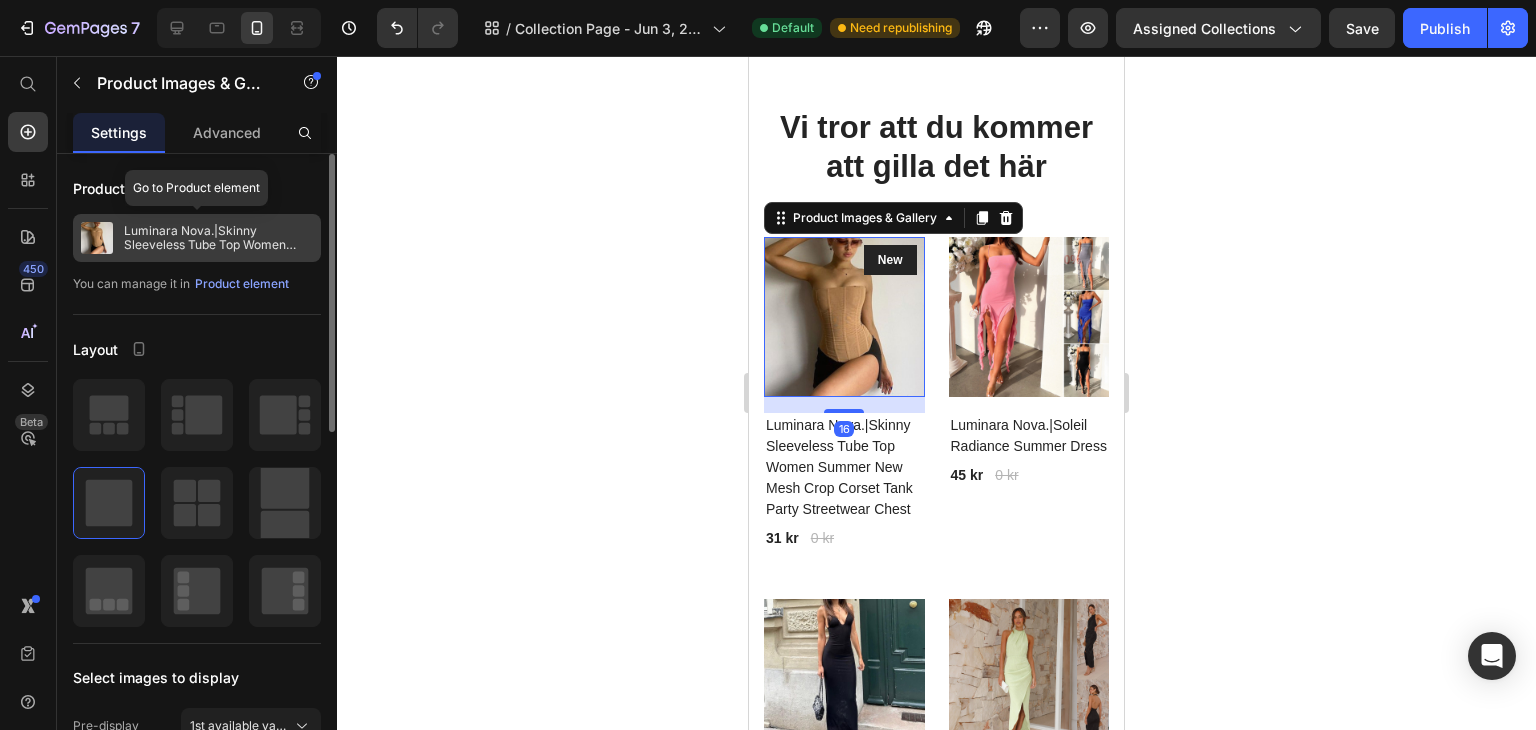 click on "Luminara Nova.|Skinny Sleeveless Tube Top Women Summer New Mesh Crop Corset Tank Party Streetwear Chest" at bounding box center (218, 238) 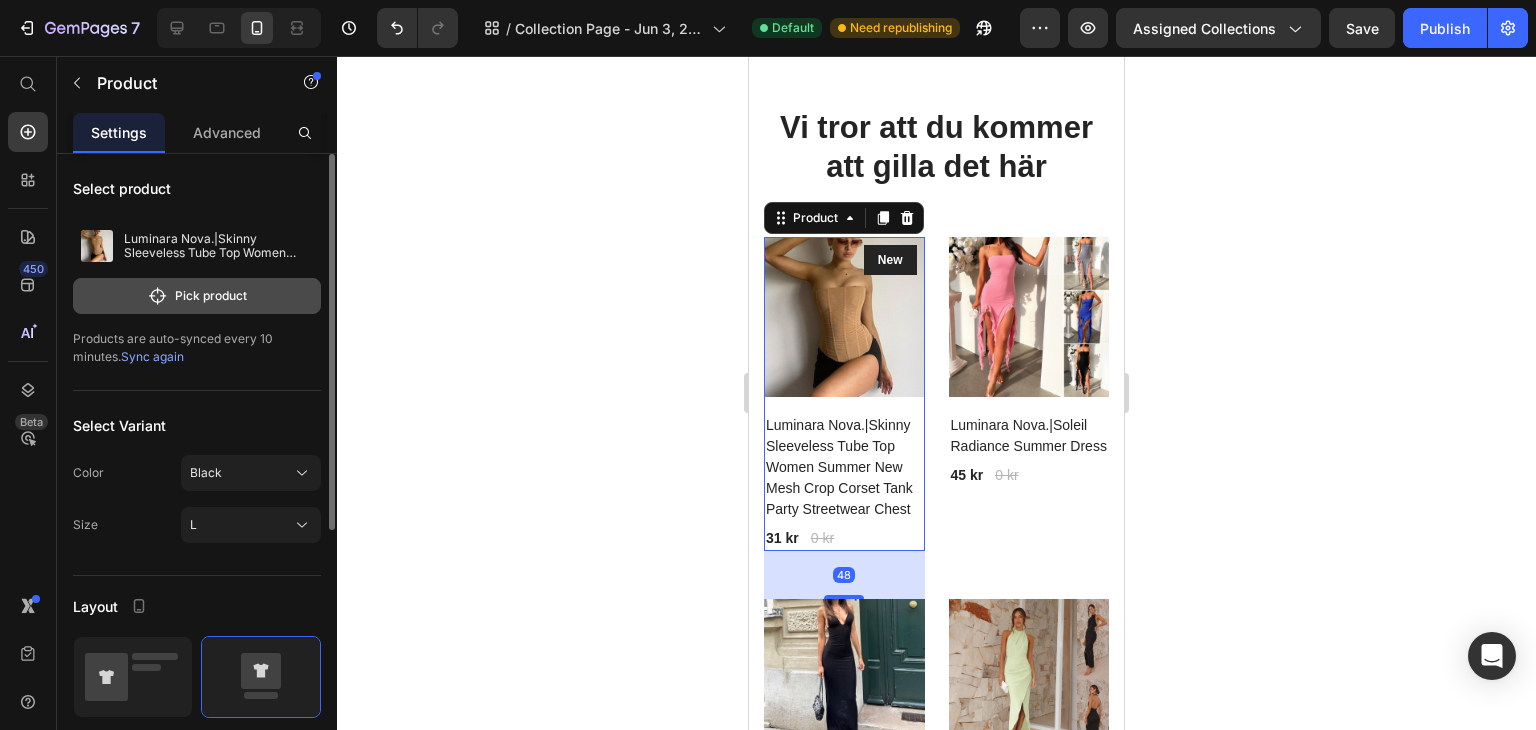 click on "Pick product" 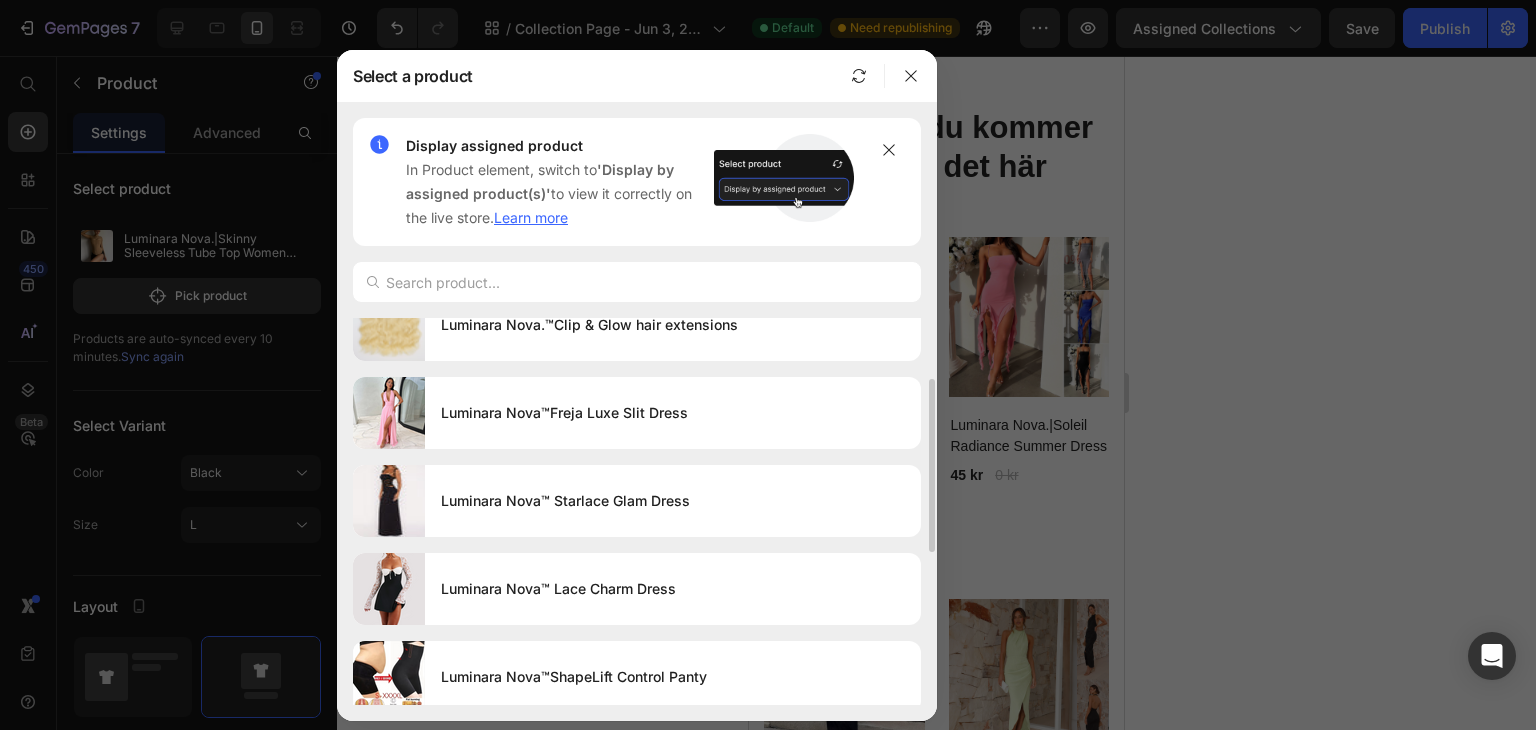 scroll, scrollTop: 123, scrollLeft: 0, axis: vertical 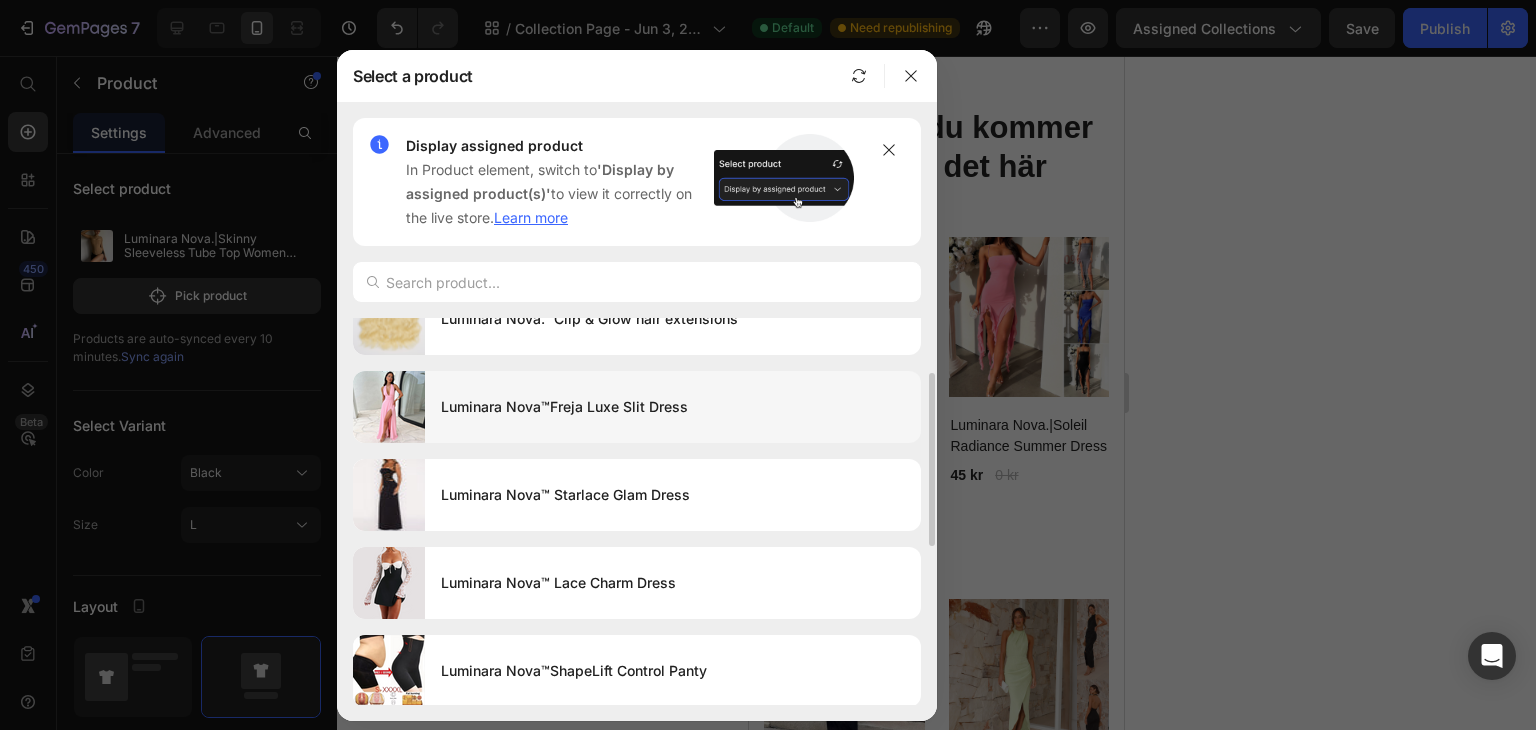 click on "Luminara Nova™Freja Luxe Slit Dress" at bounding box center (673, 407) 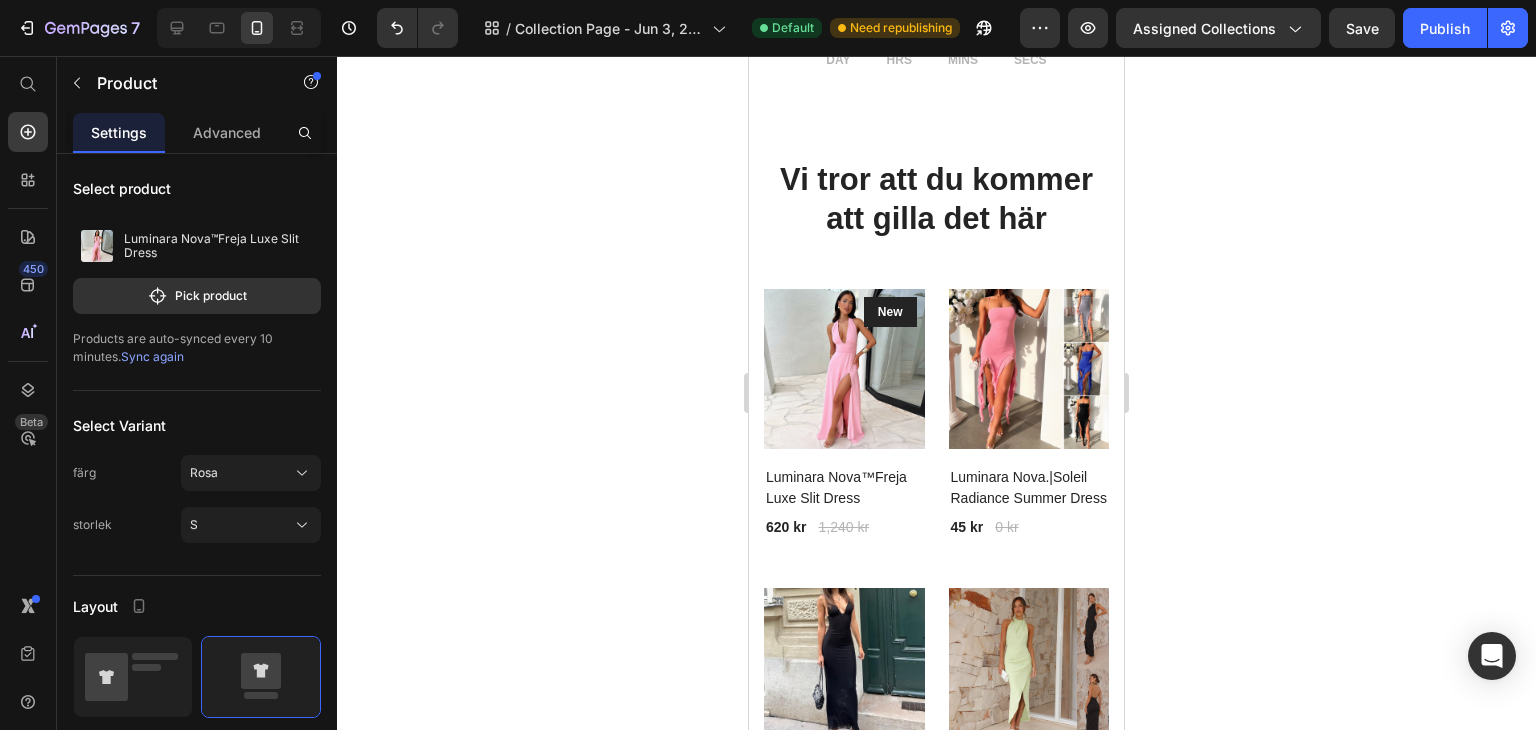scroll, scrollTop: 2744, scrollLeft: 0, axis: vertical 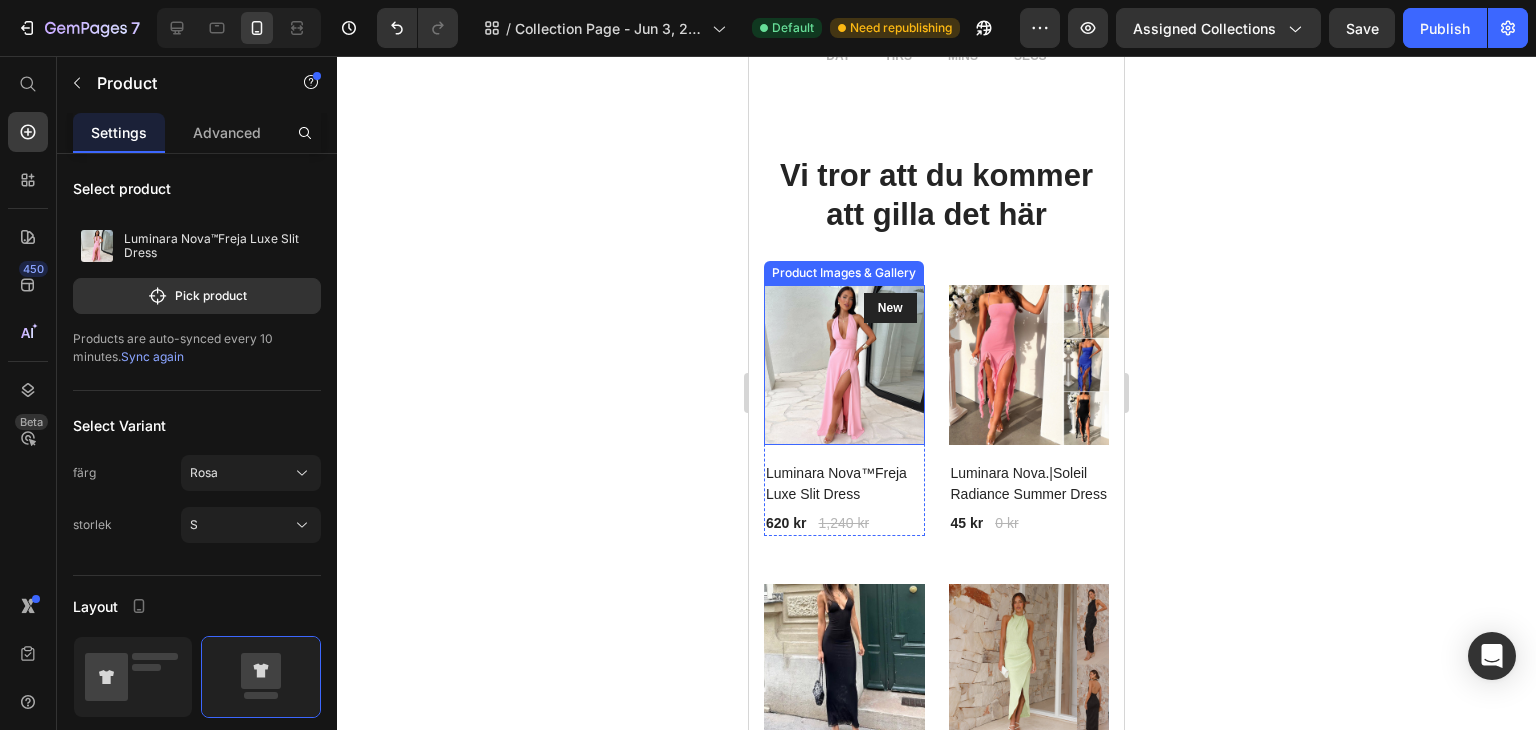 click at bounding box center (844, 365) 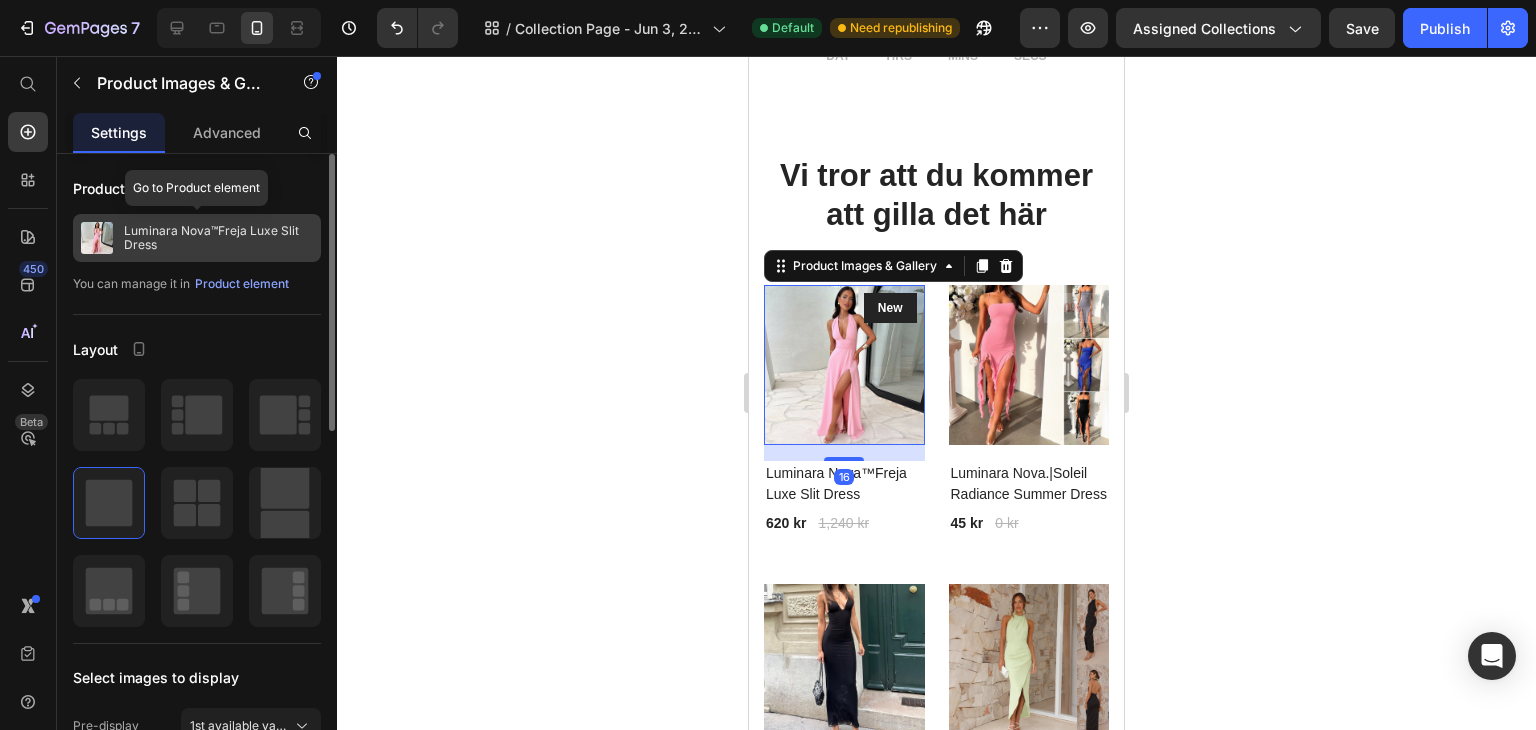 click on "Luminara Nova™Freja Luxe Slit Dress" at bounding box center [218, 238] 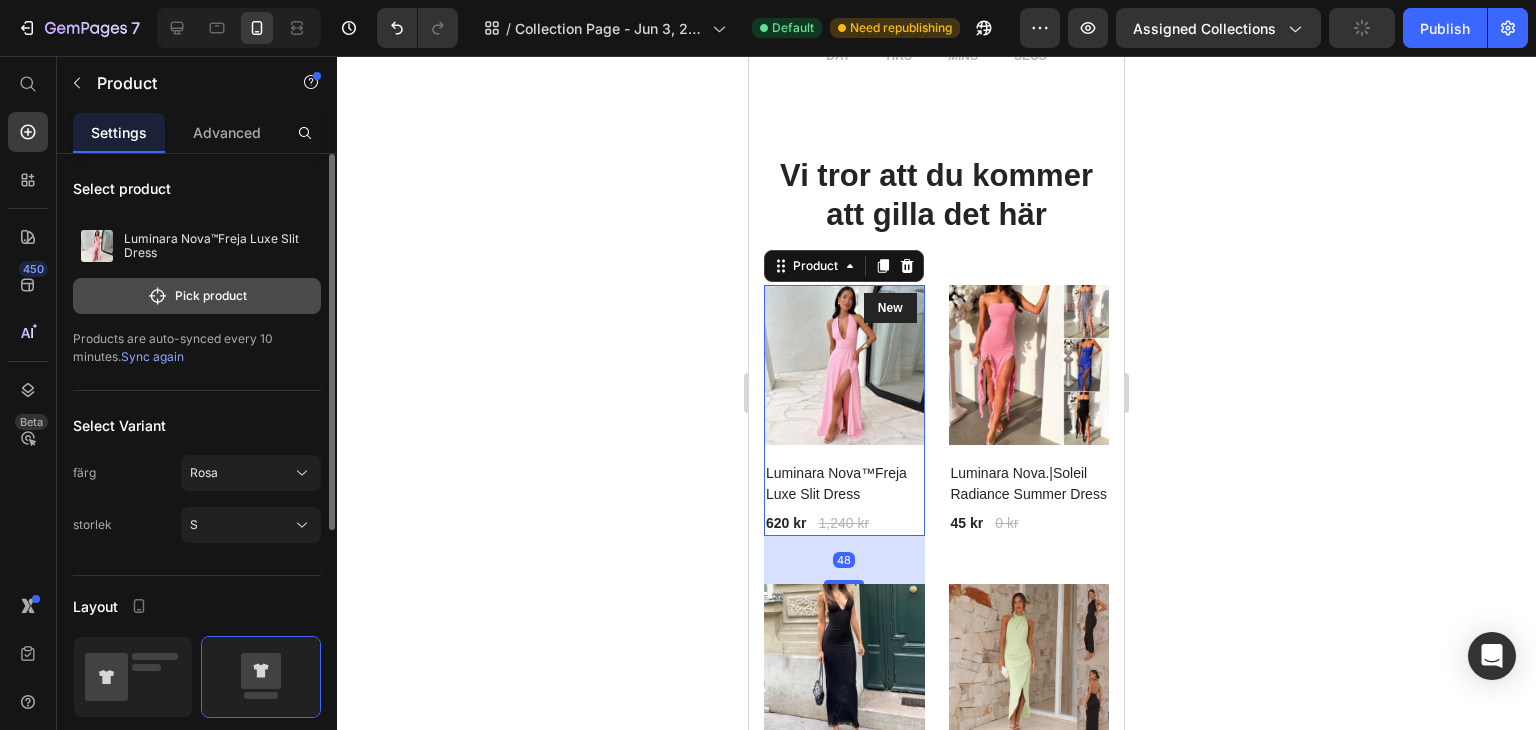 click on "Pick product" 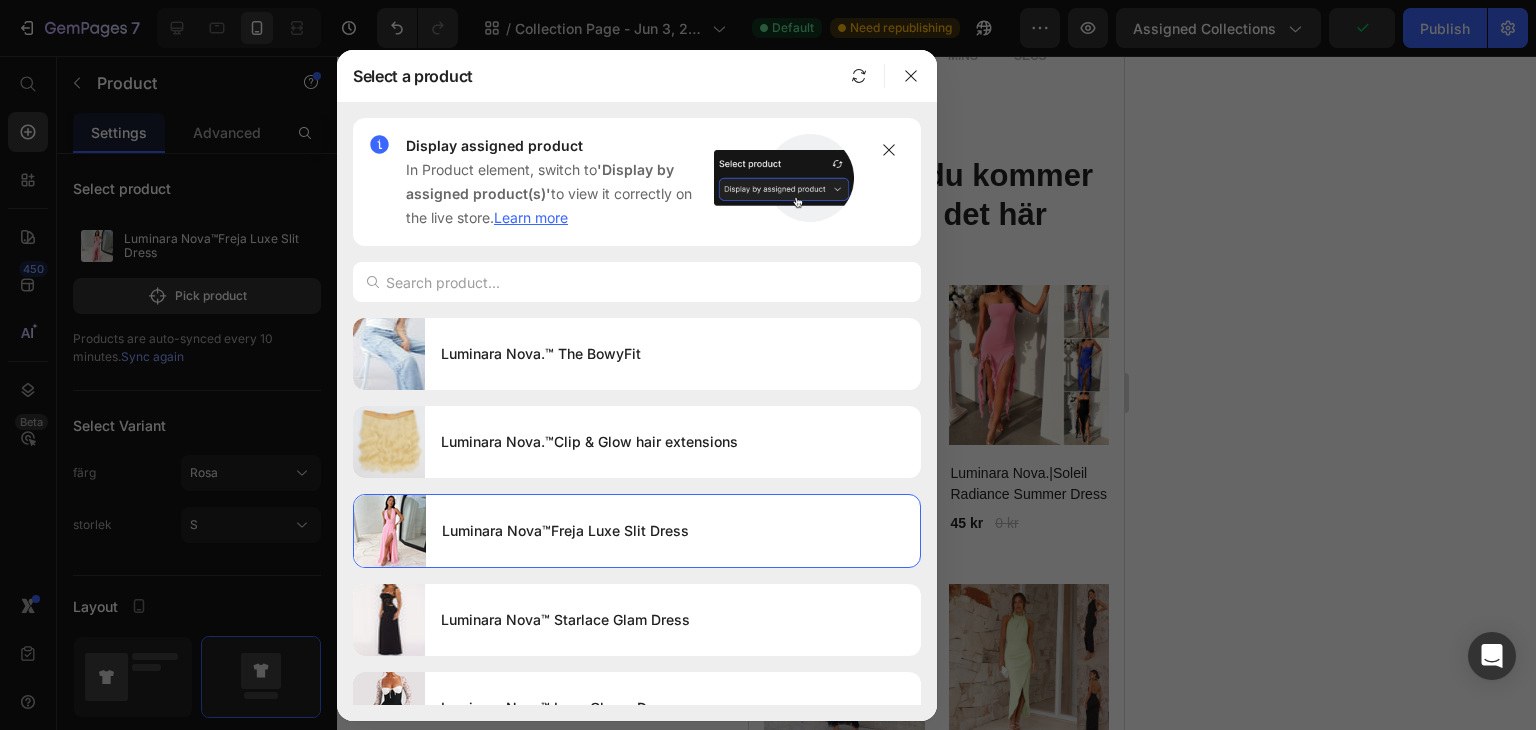 click at bounding box center [768, 365] 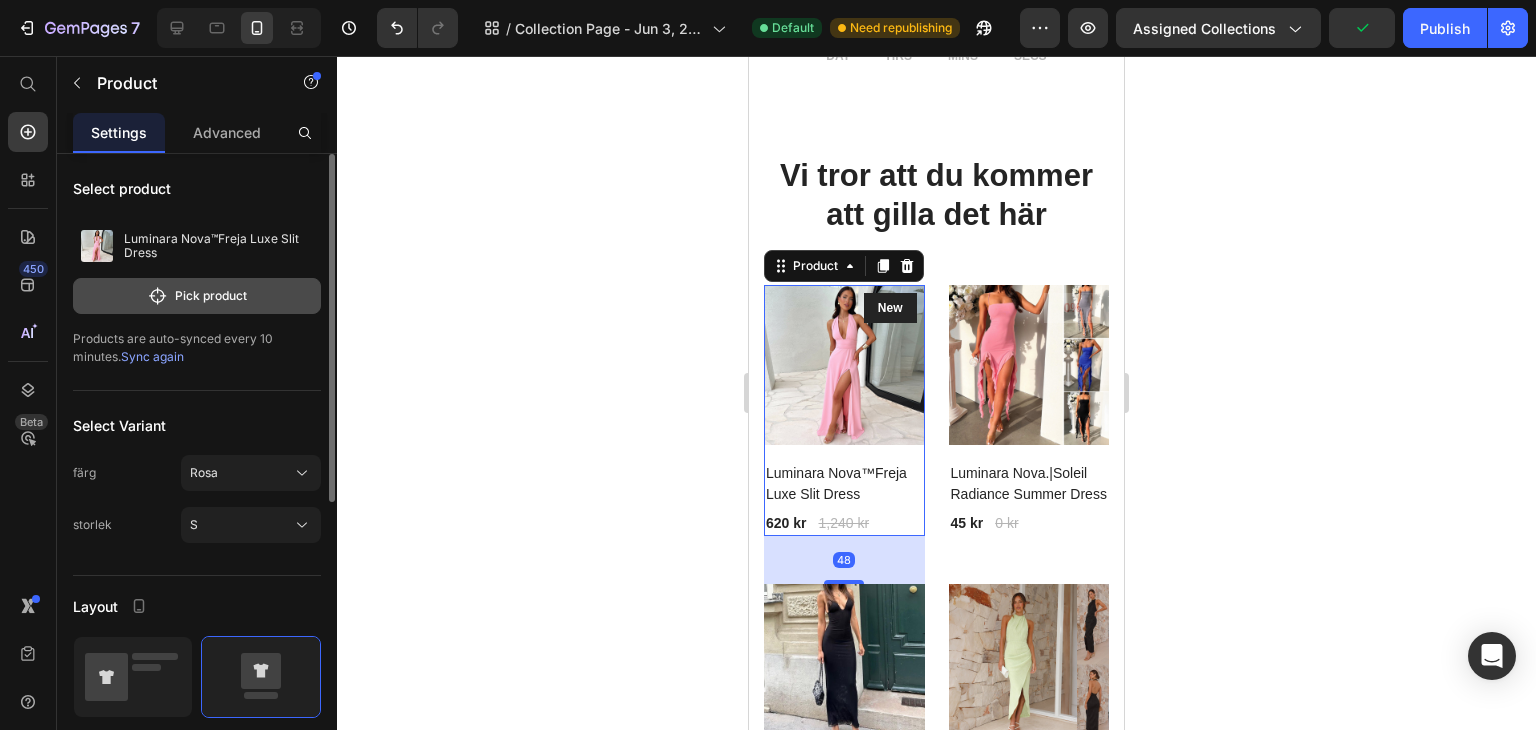 click on "Pick product" 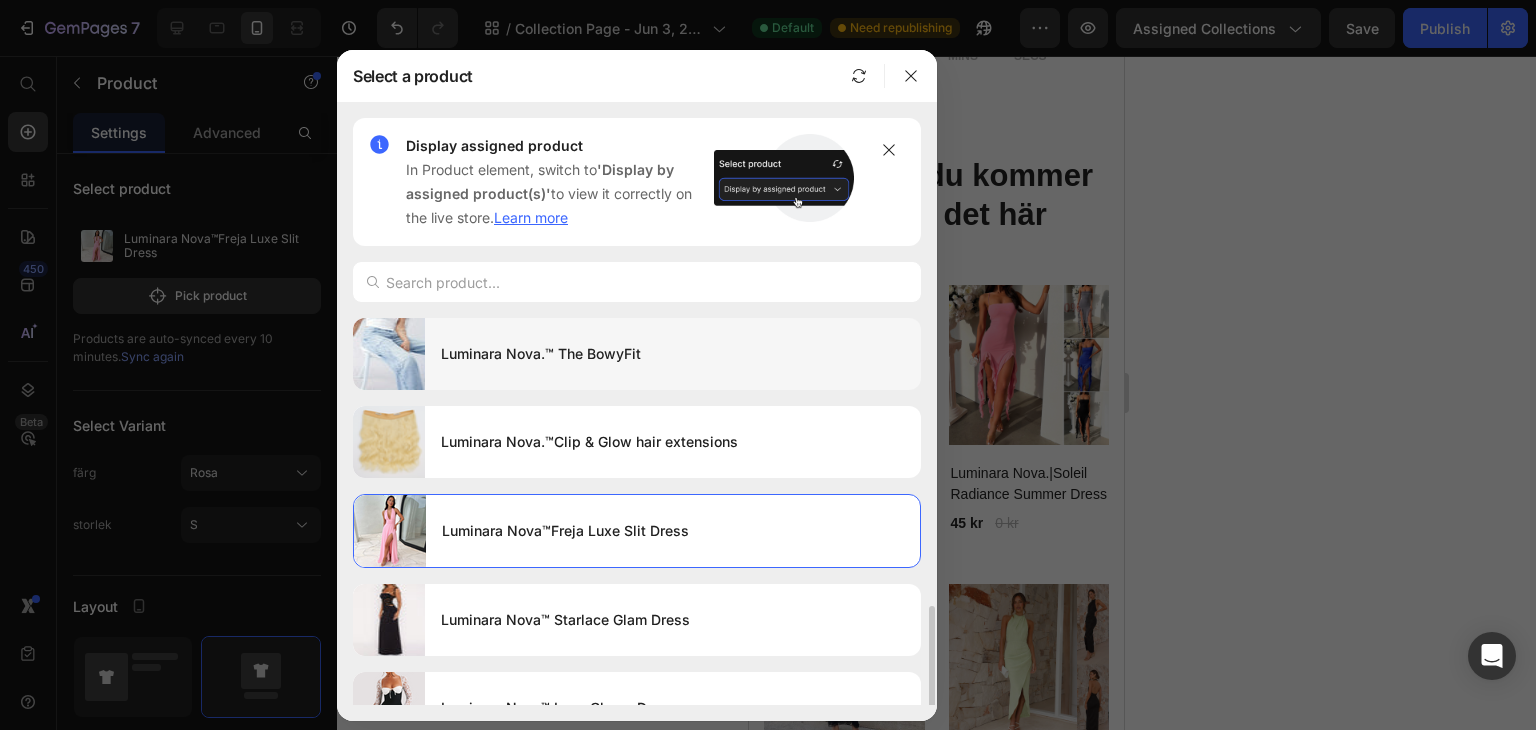 scroll, scrollTop: 261, scrollLeft: 0, axis: vertical 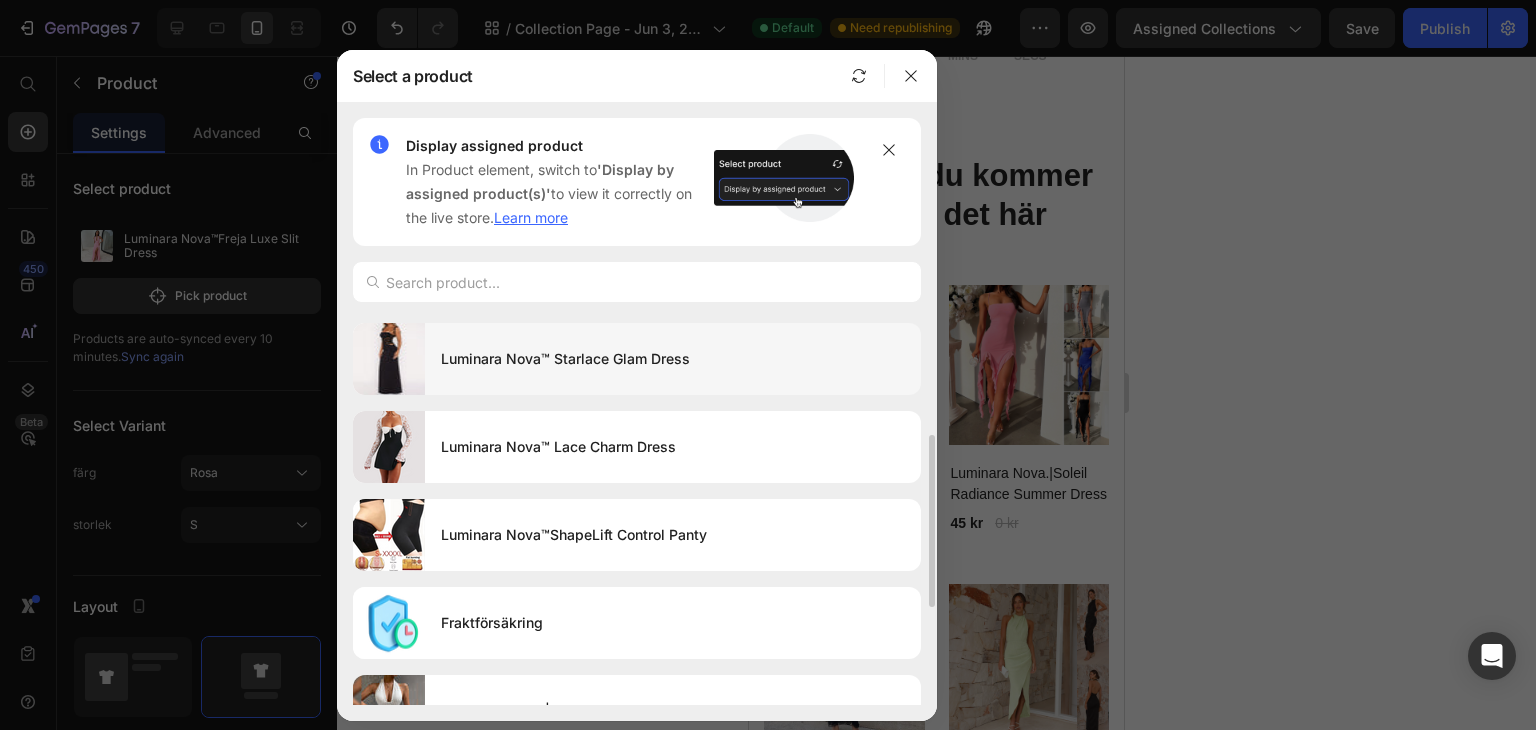 click on "Luminara Nova™ Starlace Glam Dress" at bounding box center [673, 359] 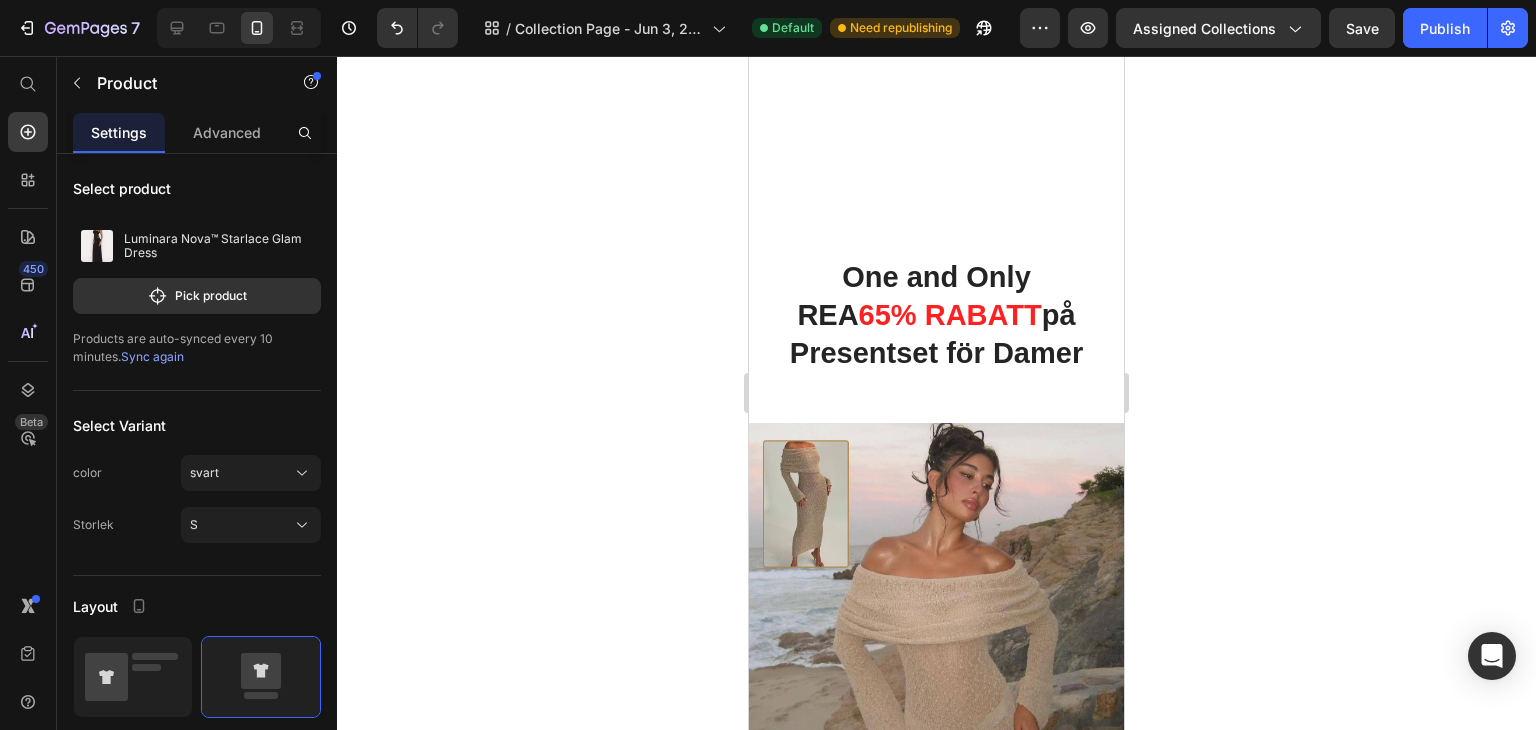 scroll, scrollTop: 2764, scrollLeft: 0, axis: vertical 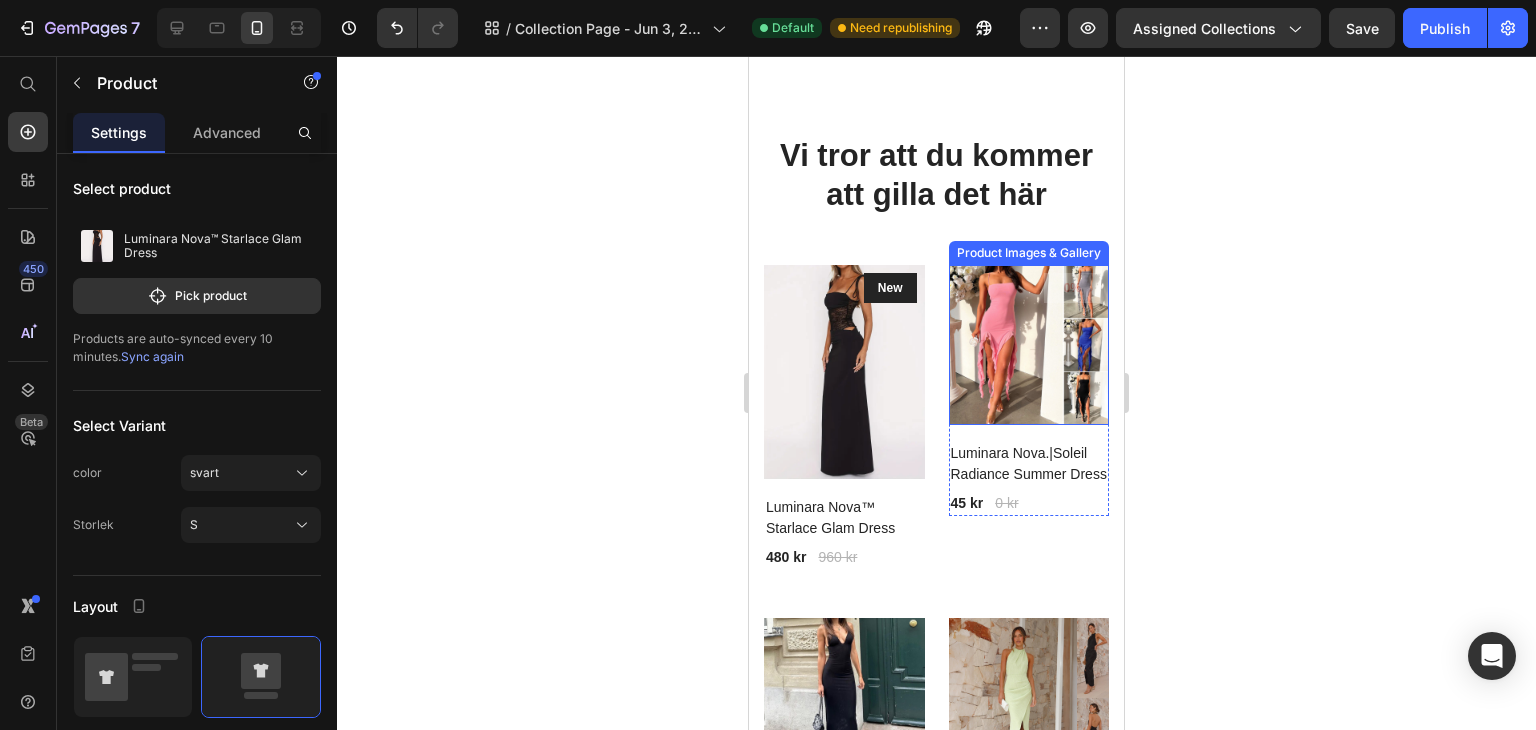 click at bounding box center [1029, 345] 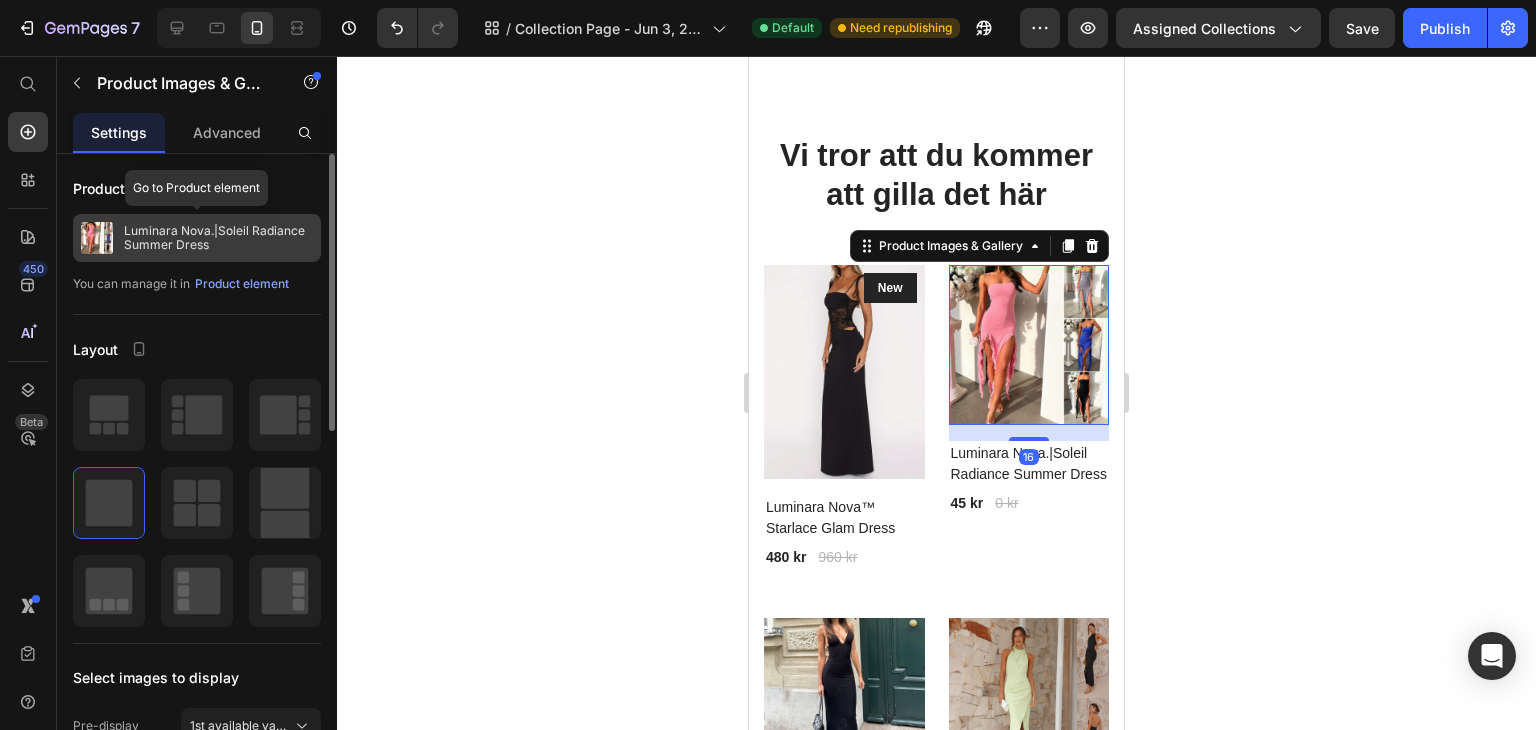 click on "Luminara Nova.|Soleil Radiance Summer Dress" at bounding box center (197, 238) 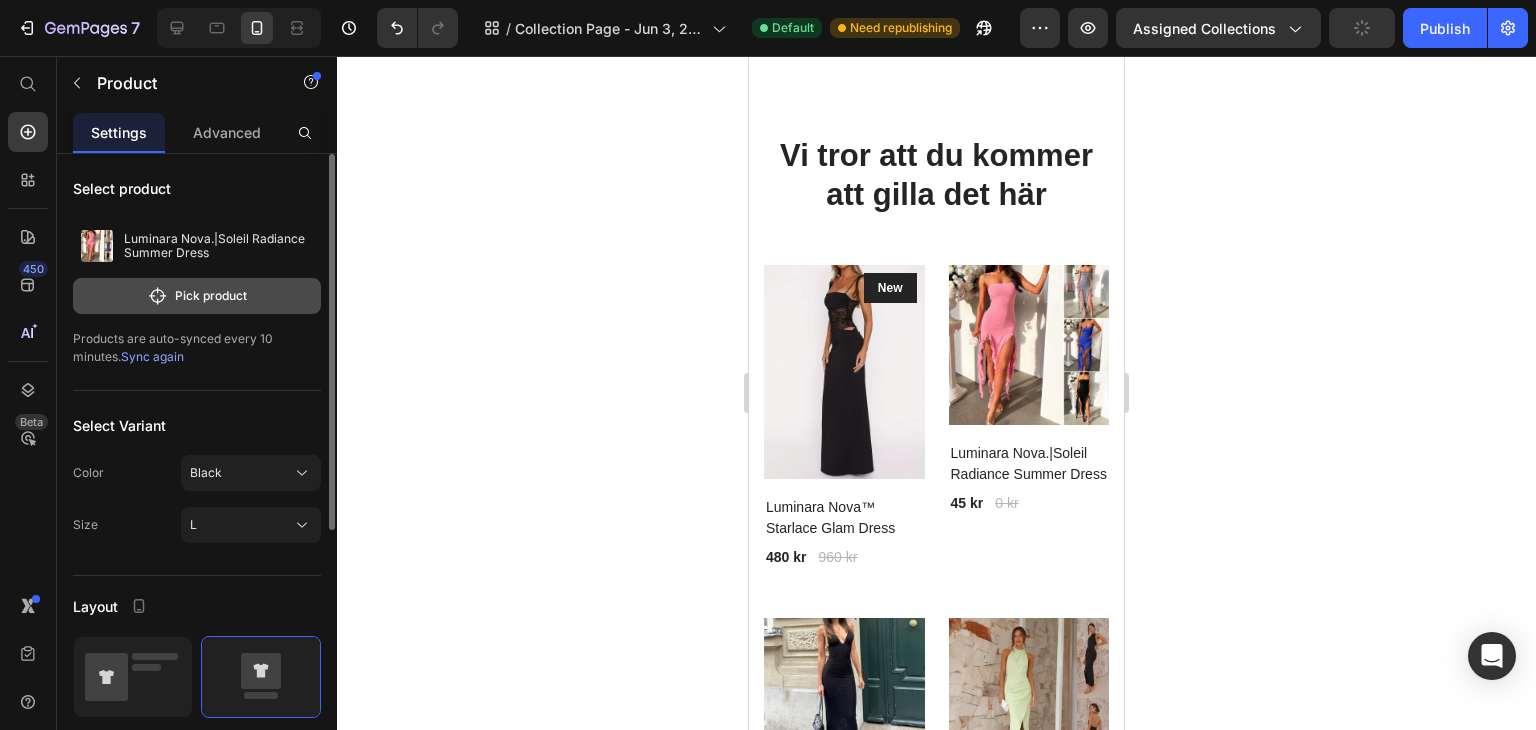 click on "Pick product" 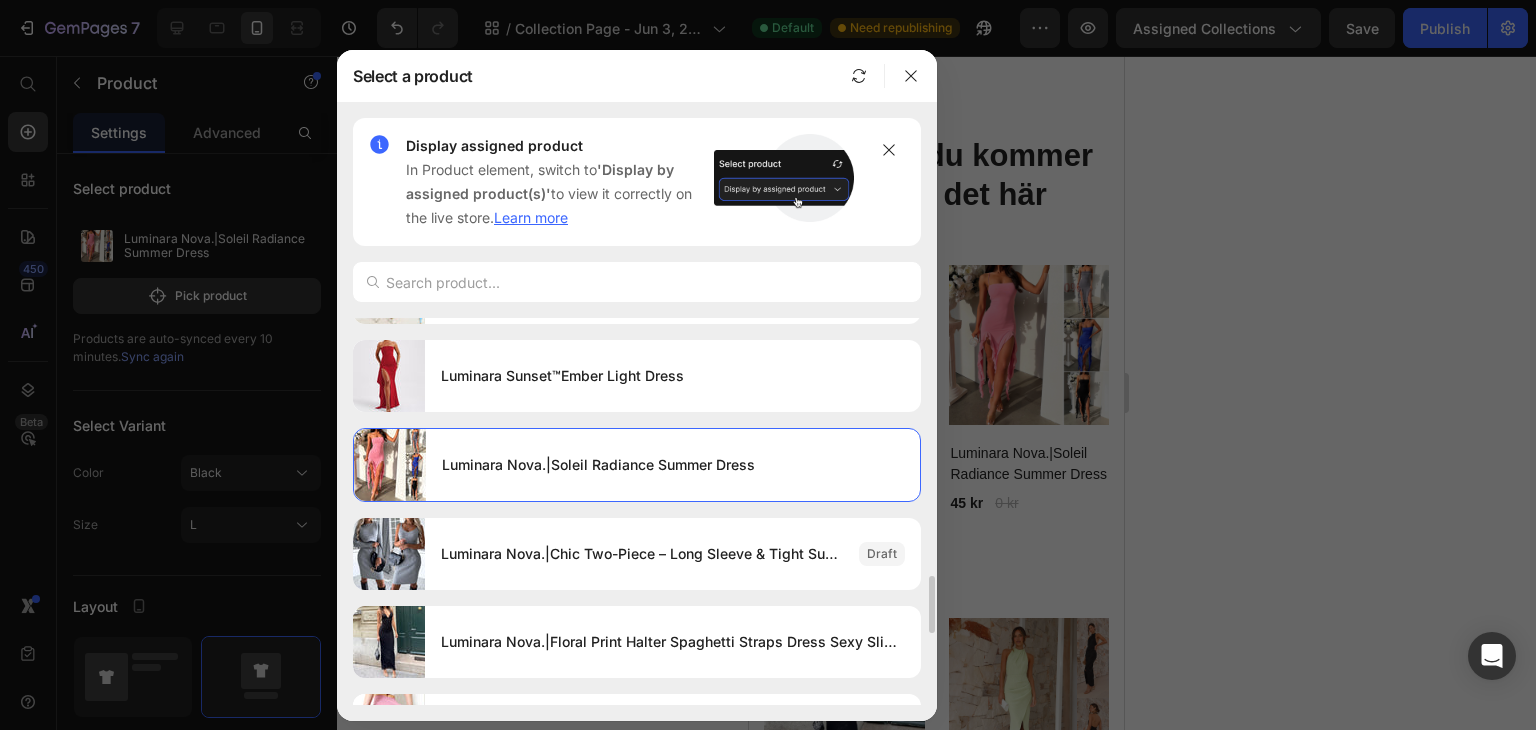 scroll, scrollTop: 1745, scrollLeft: 0, axis: vertical 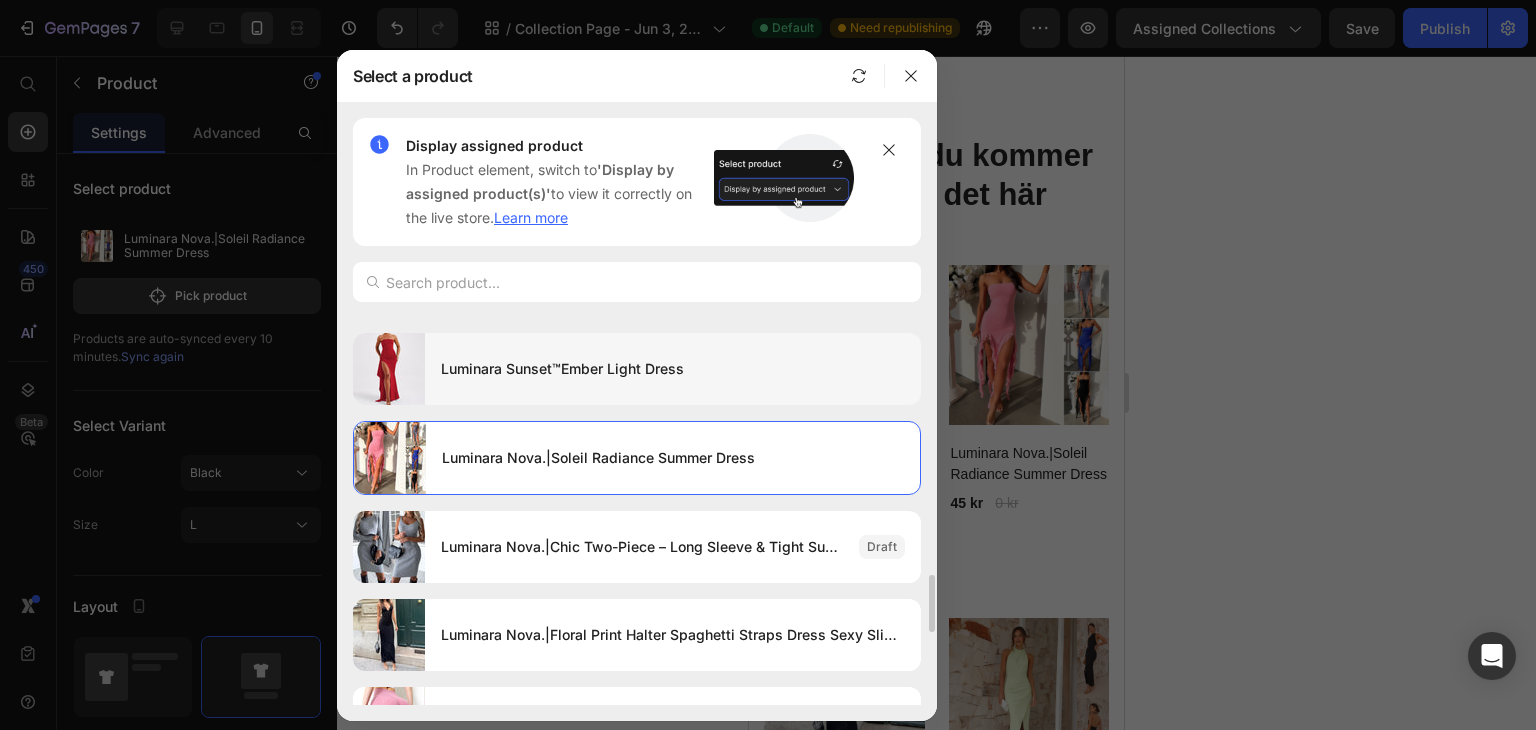 click on "Luminara Sunset™Ember Light Dress" at bounding box center [673, 369] 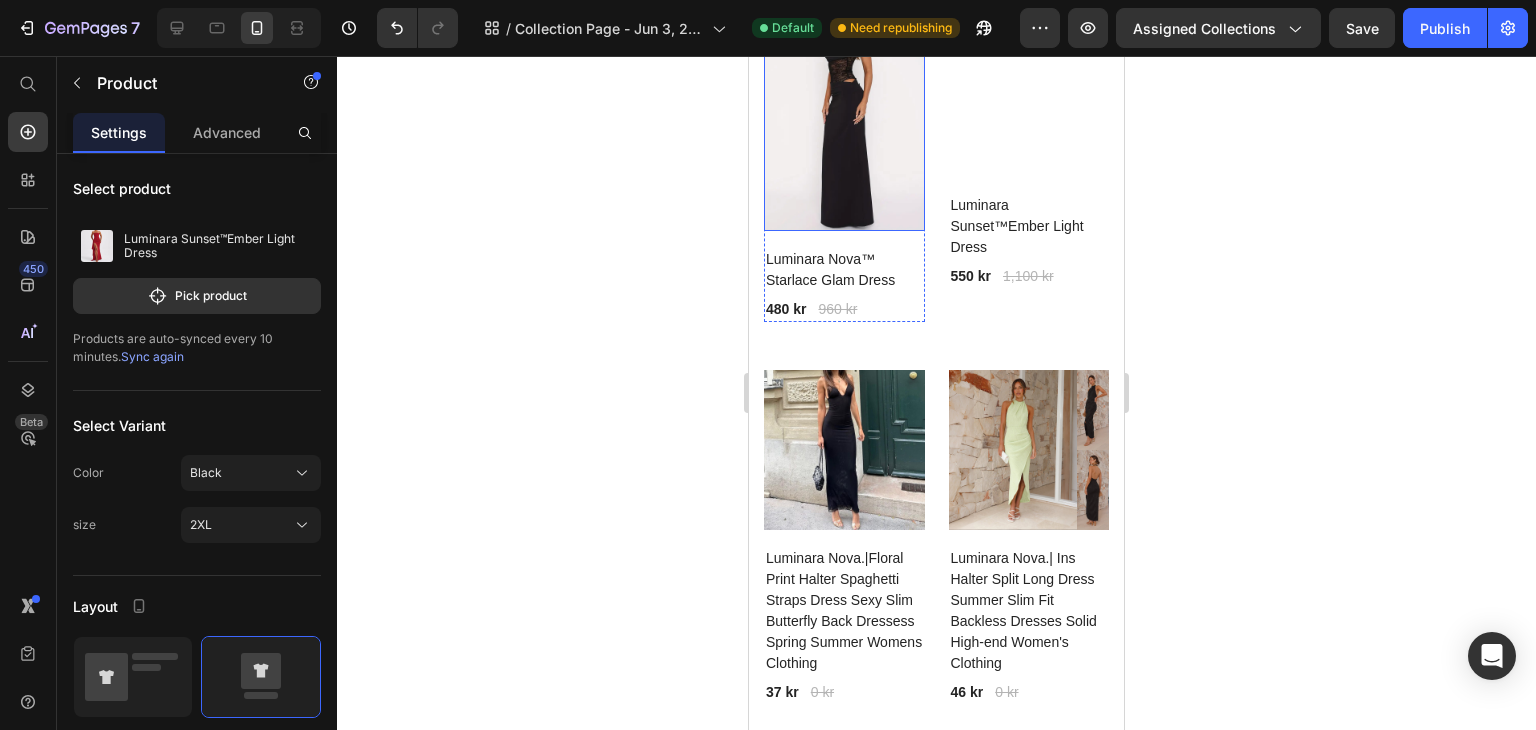 scroll, scrollTop: 3025, scrollLeft: 0, axis: vertical 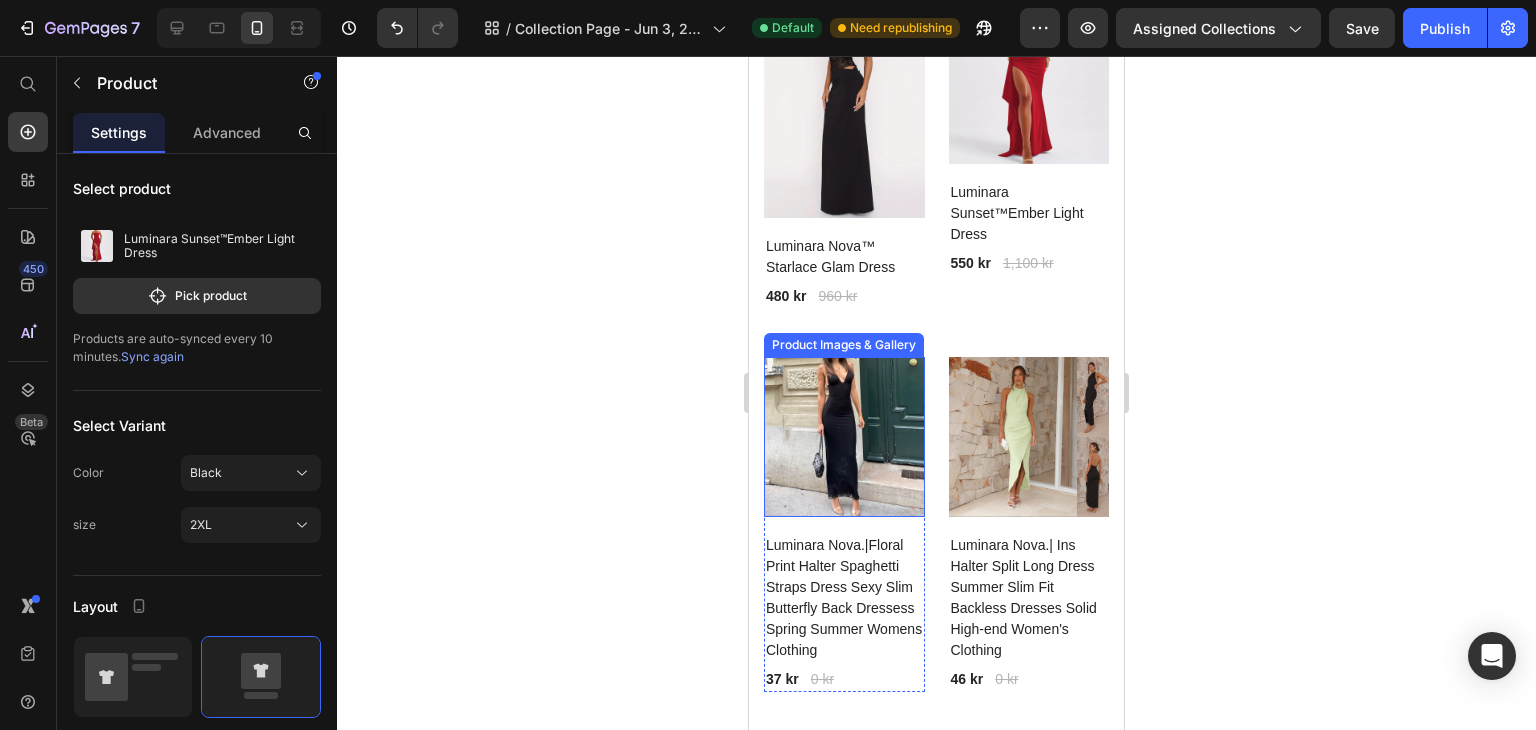click at bounding box center [844, 437] 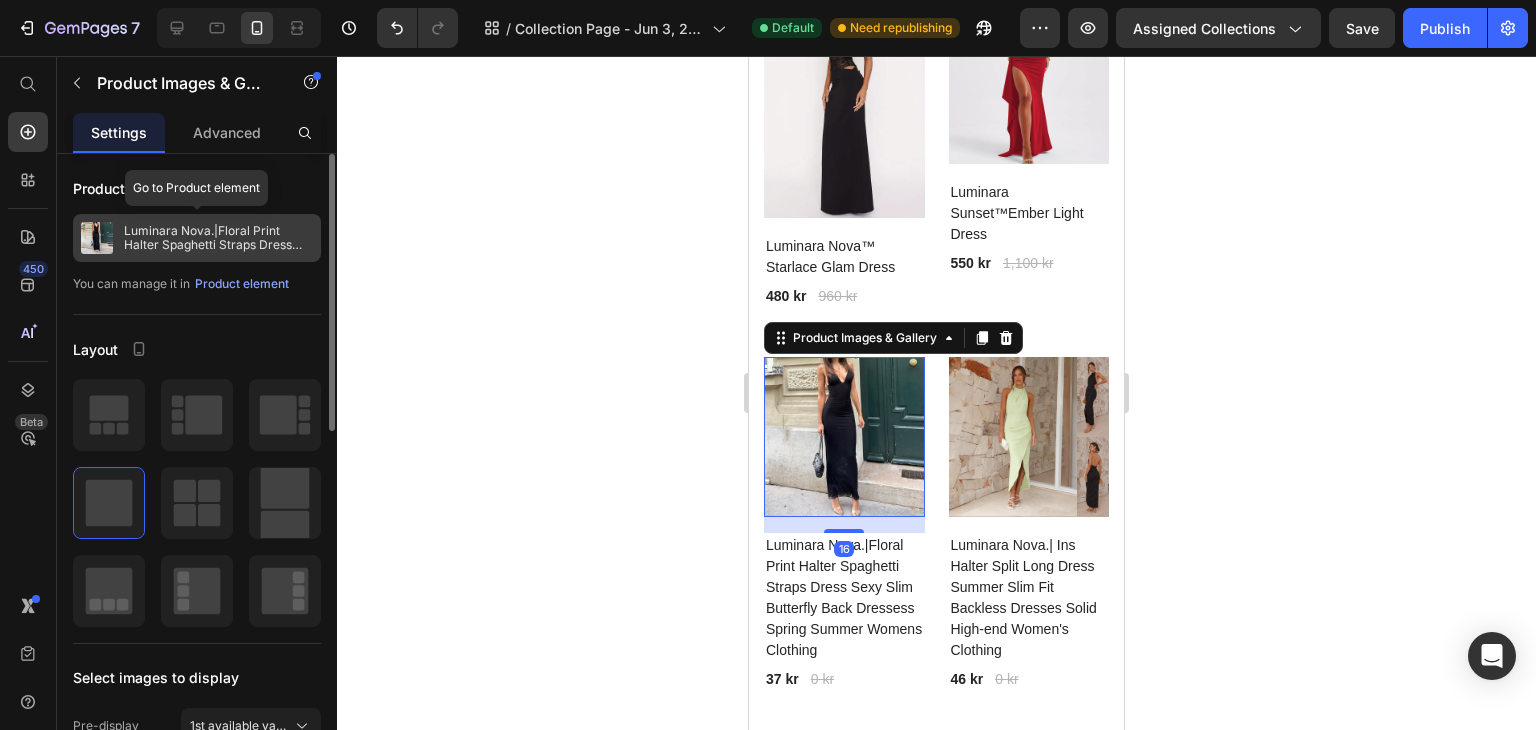 click on "Luminara Nova.|Floral Print Halter Spaghetti Straps Dress Sexy Slim Butterfly Back Dressess Spring Summer Womens Clothing" at bounding box center (218, 238) 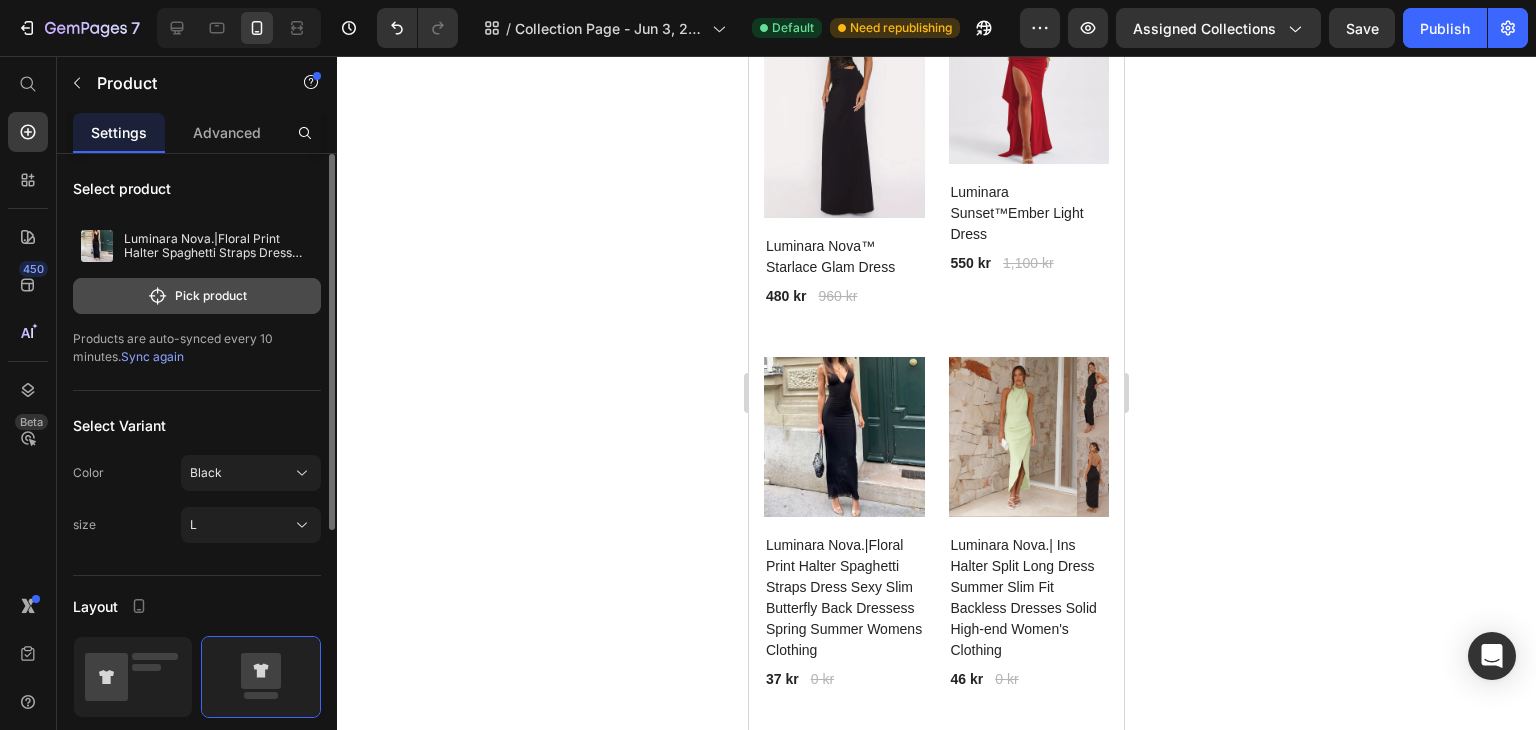 click on "Pick product" at bounding box center [197, 296] 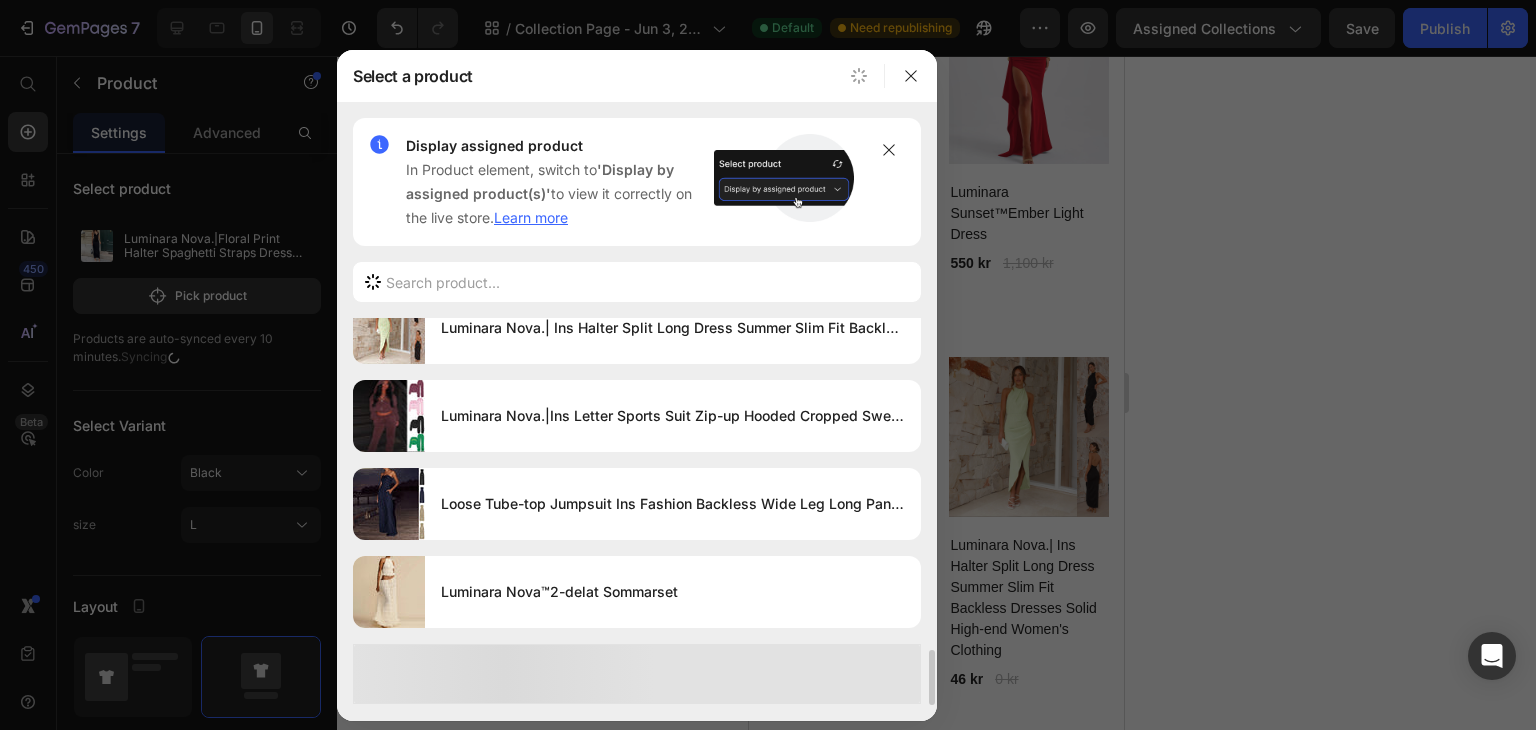 scroll, scrollTop: 2328, scrollLeft: 0, axis: vertical 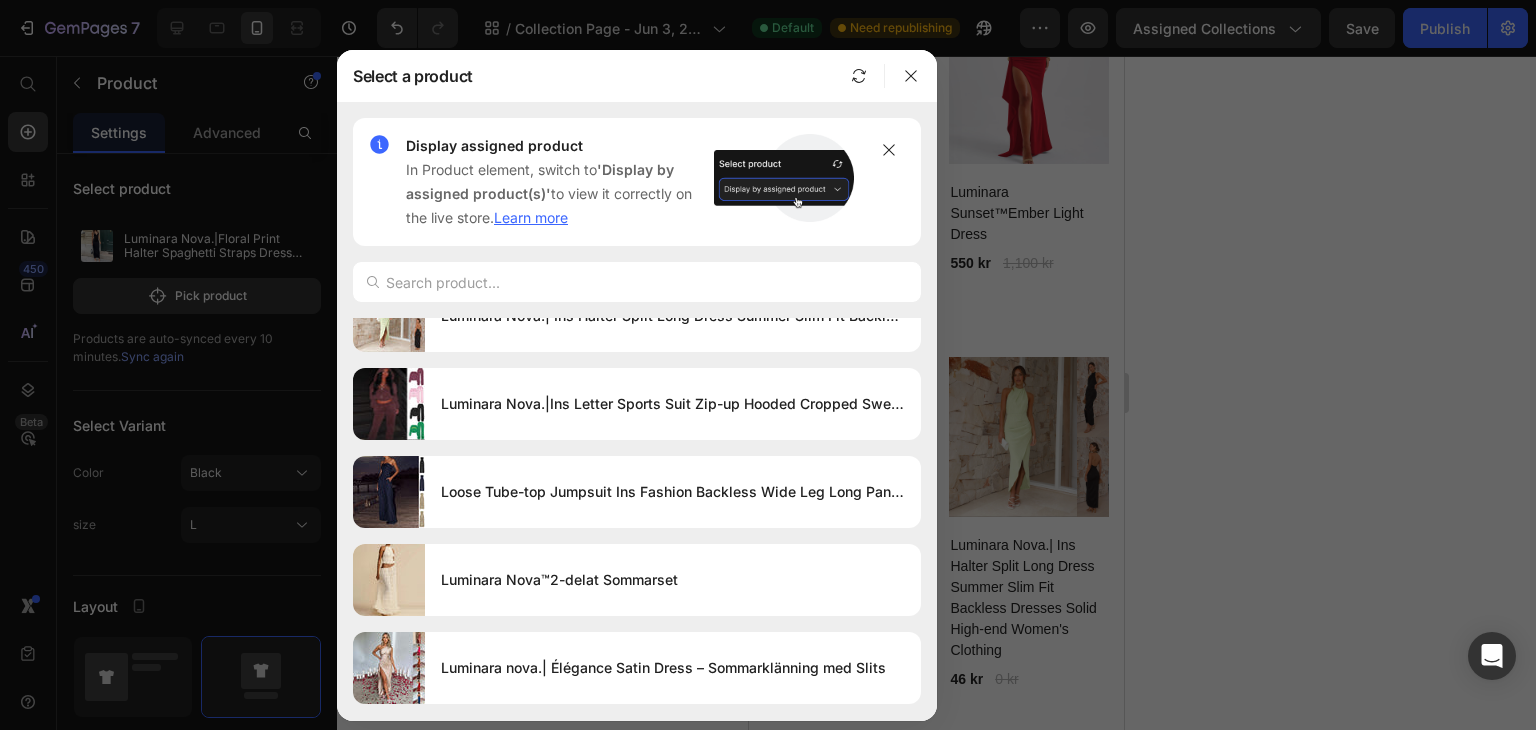 click at bounding box center [768, 365] 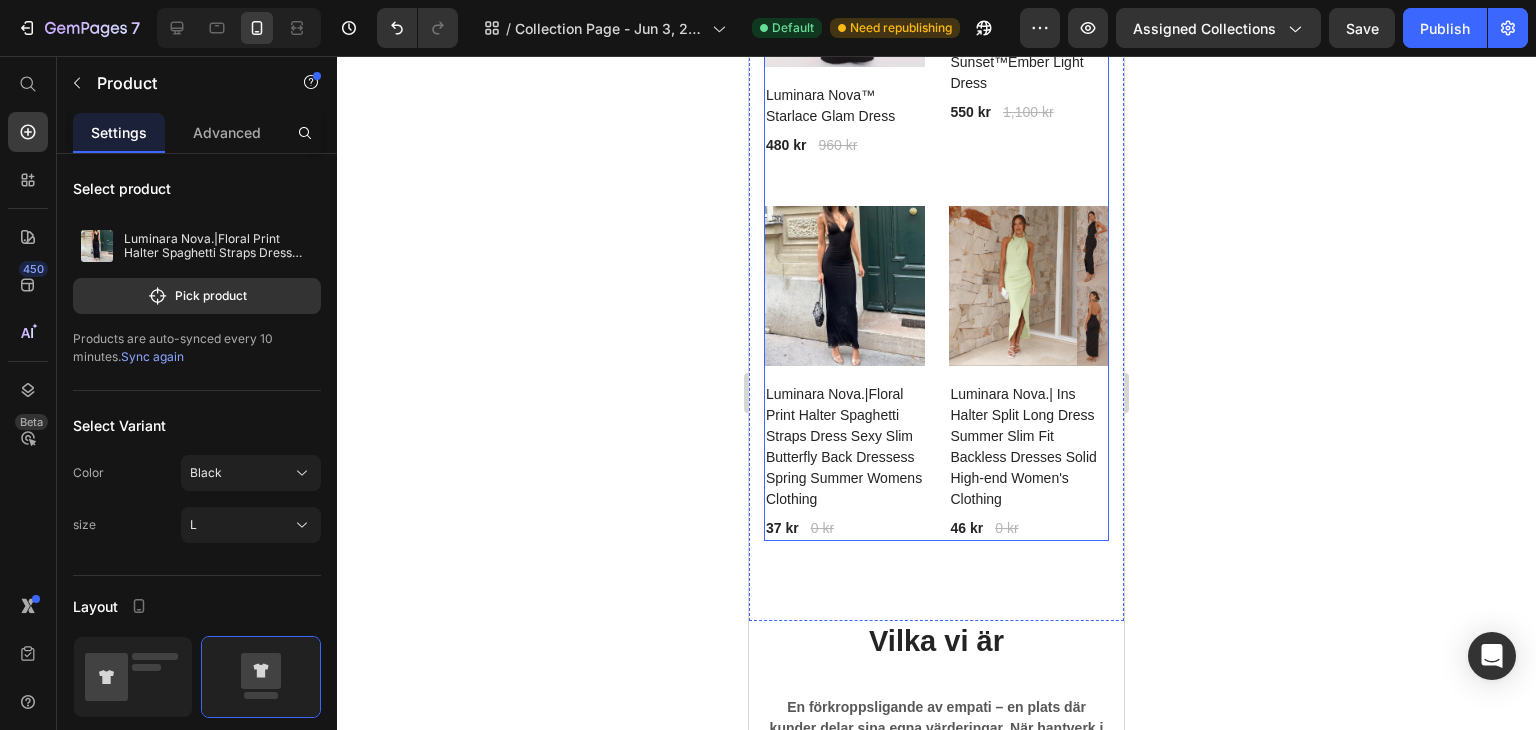 scroll, scrollTop: 3099, scrollLeft: 0, axis: vertical 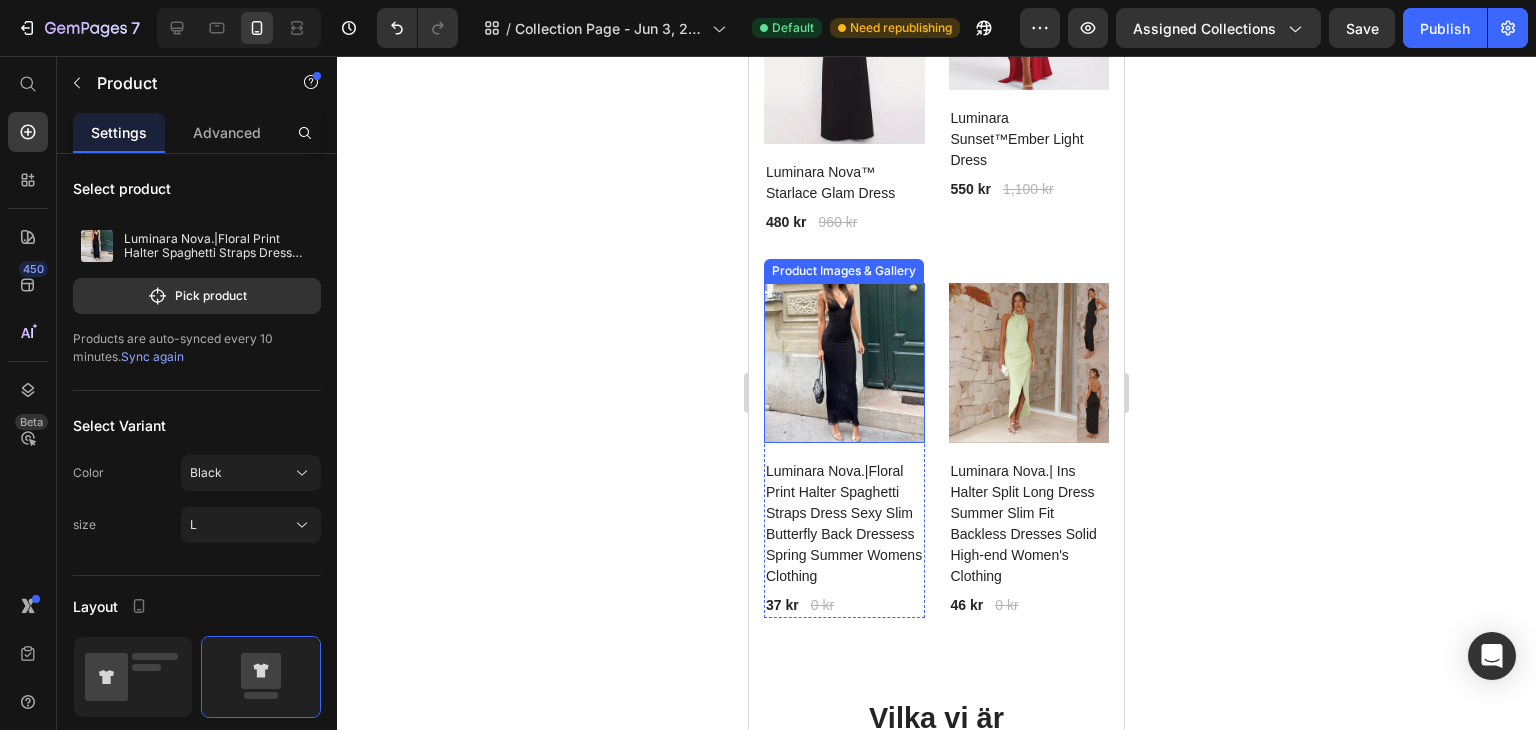 click at bounding box center (844, 363) 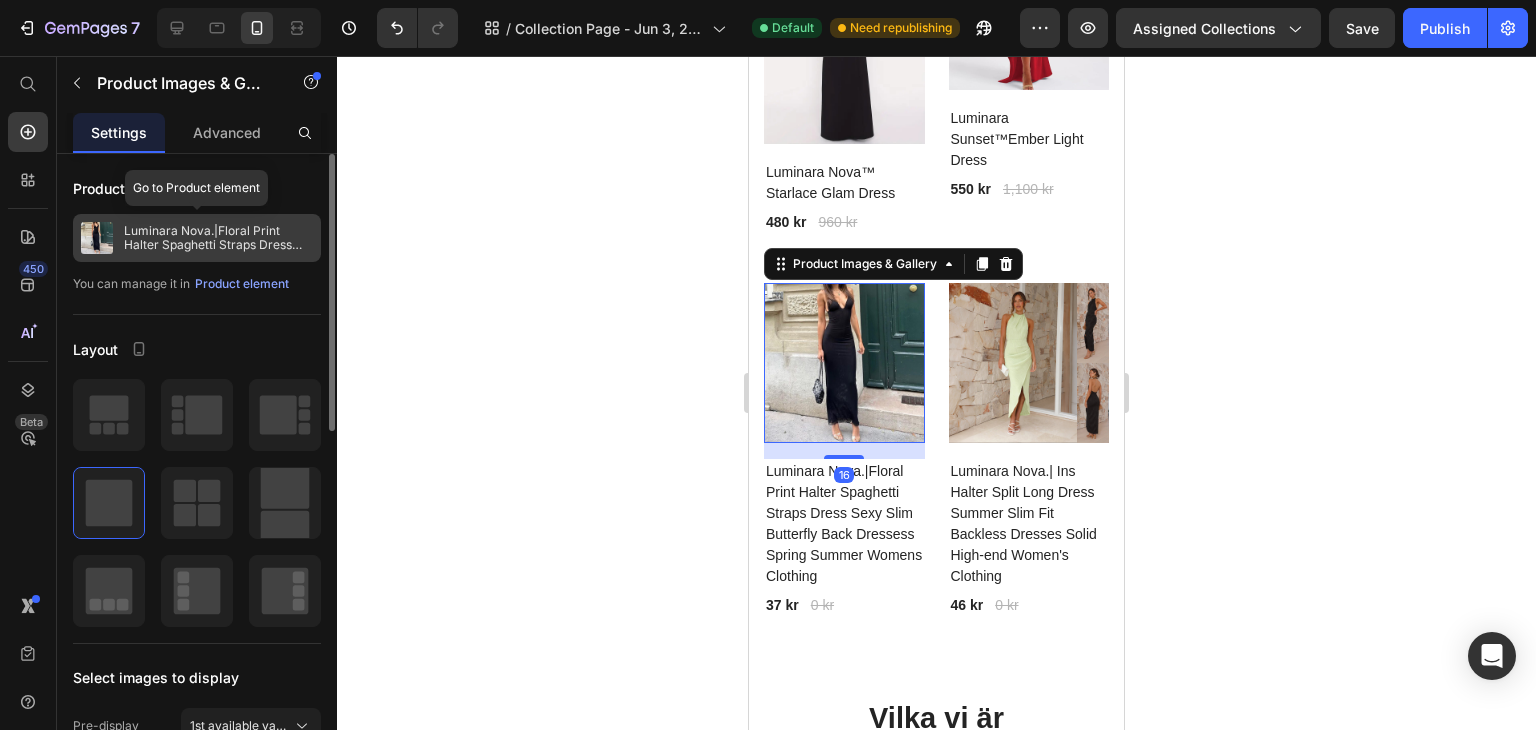 click on "Luminara Nova.|Floral Print Halter Spaghetti Straps Dress Sexy Slim Butterfly Back Dressess Spring Summer Womens Clothing" at bounding box center (218, 238) 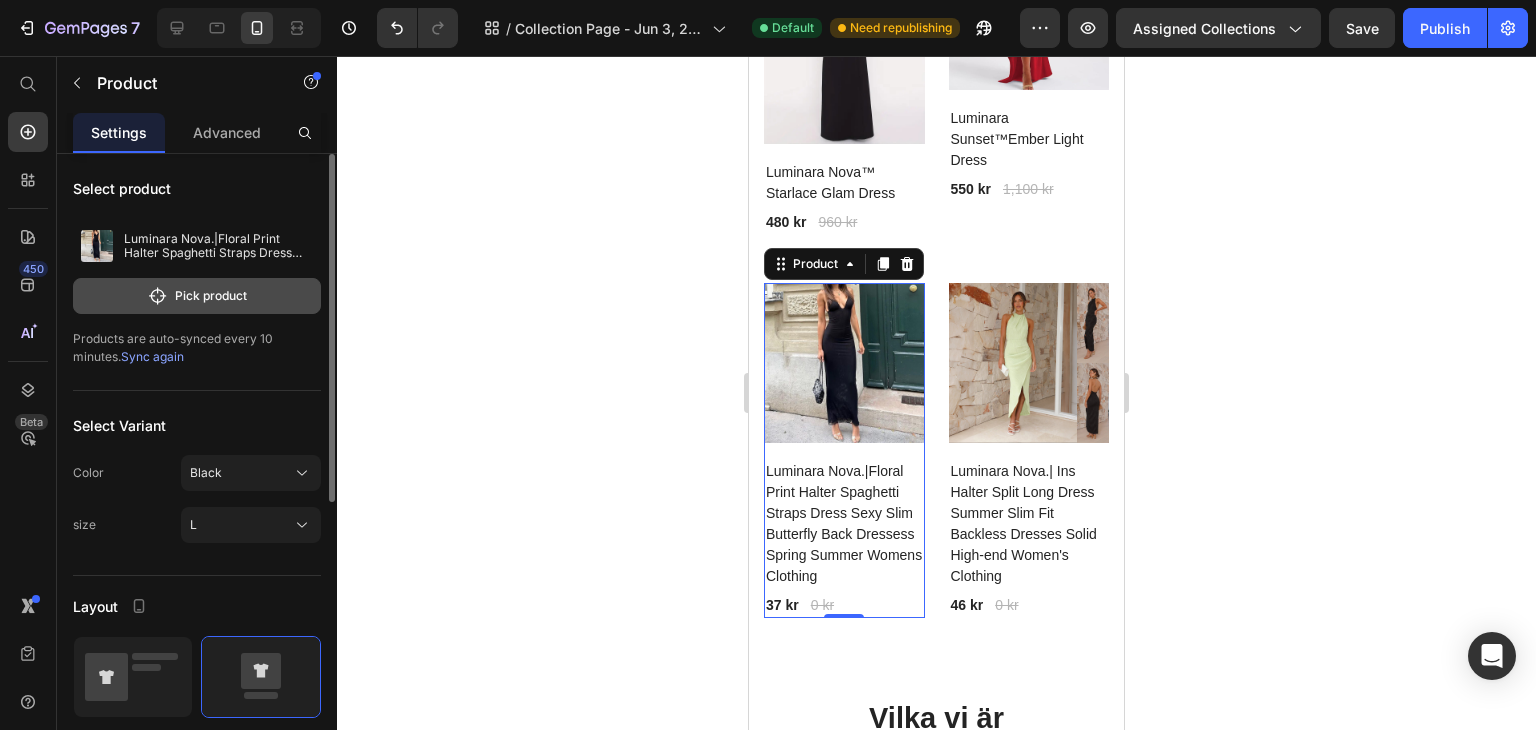 click on "Pick product" at bounding box center [197, 296] 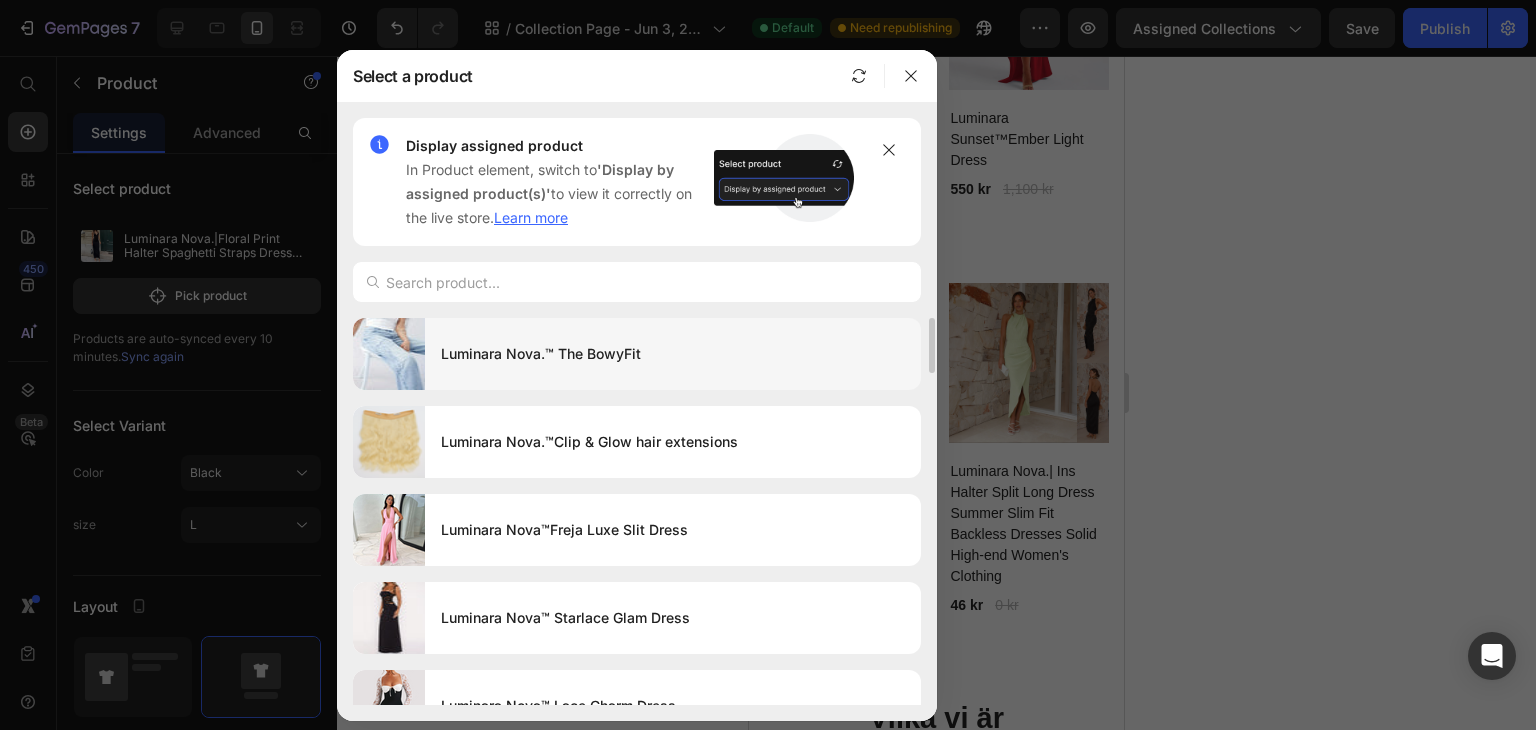 click on "Luminara Nova.™ The BowyFit" at bounding box center [673, 354] 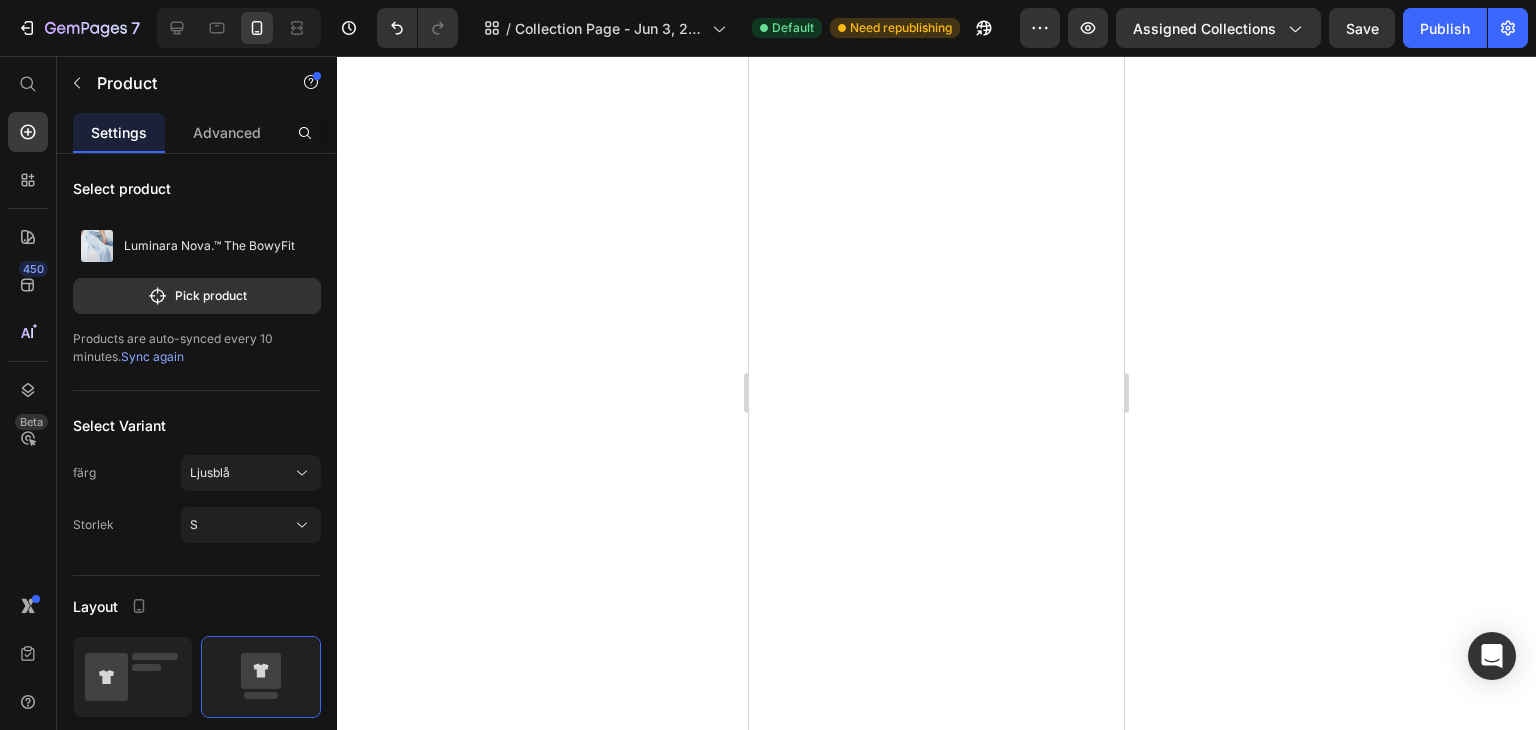 scroll, scrollTop: 3274, scrollLeft: 0, axis: vertical 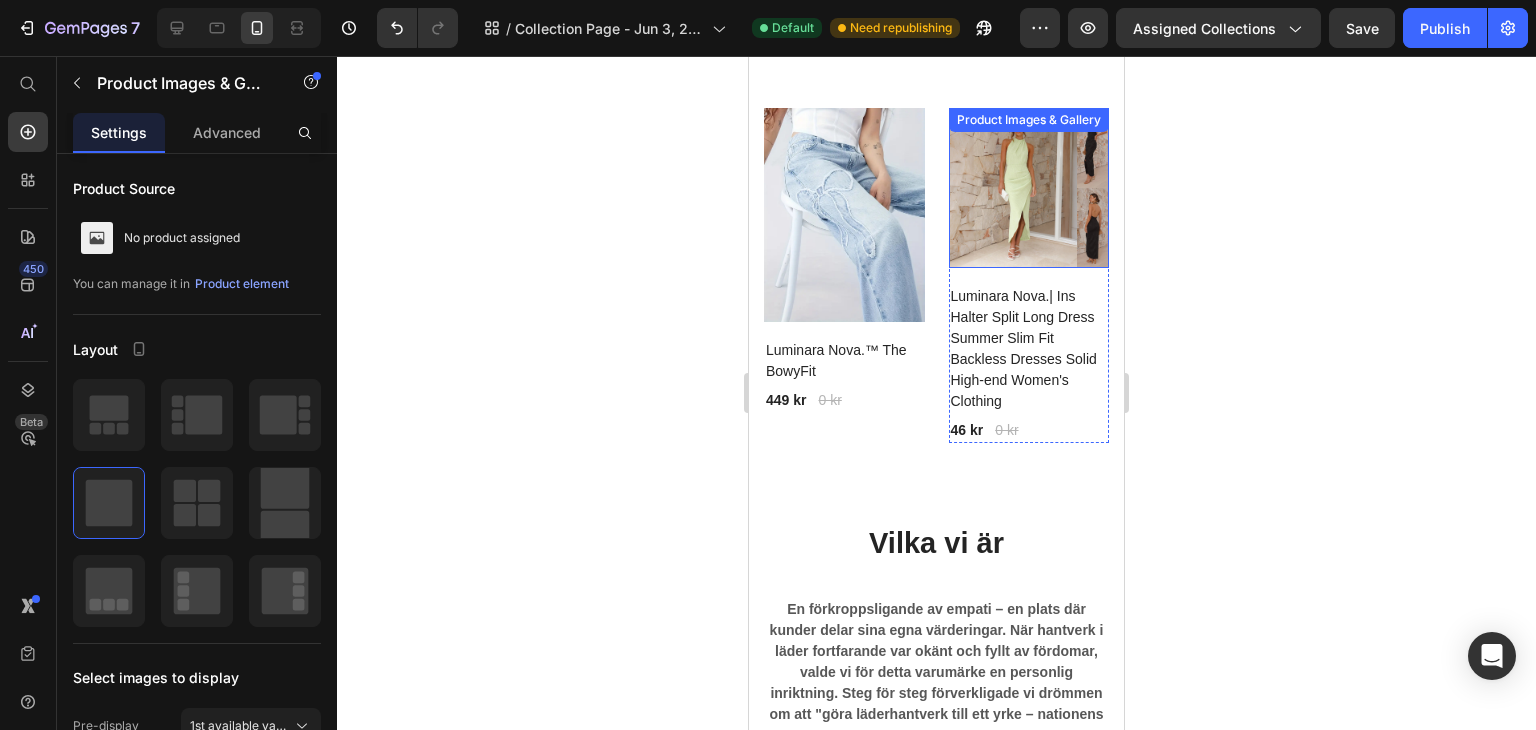 click at bounding box center (1029, 188) 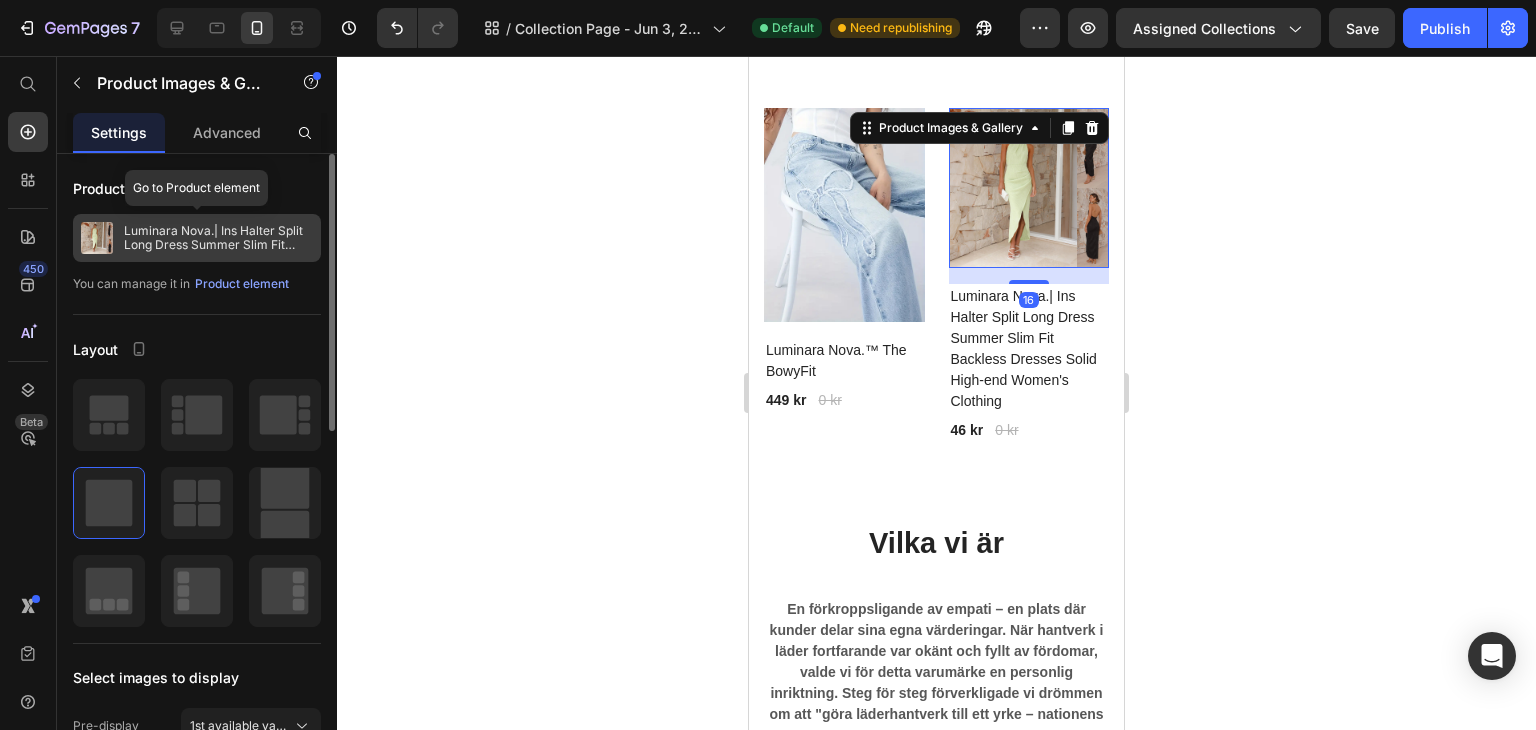 click on "Luminara Nova.| Ins Halter Split Long Dress Summer Slim Fit Backless Dresses Solid High-end Women's Clothing" at bounding box center (218, 238) 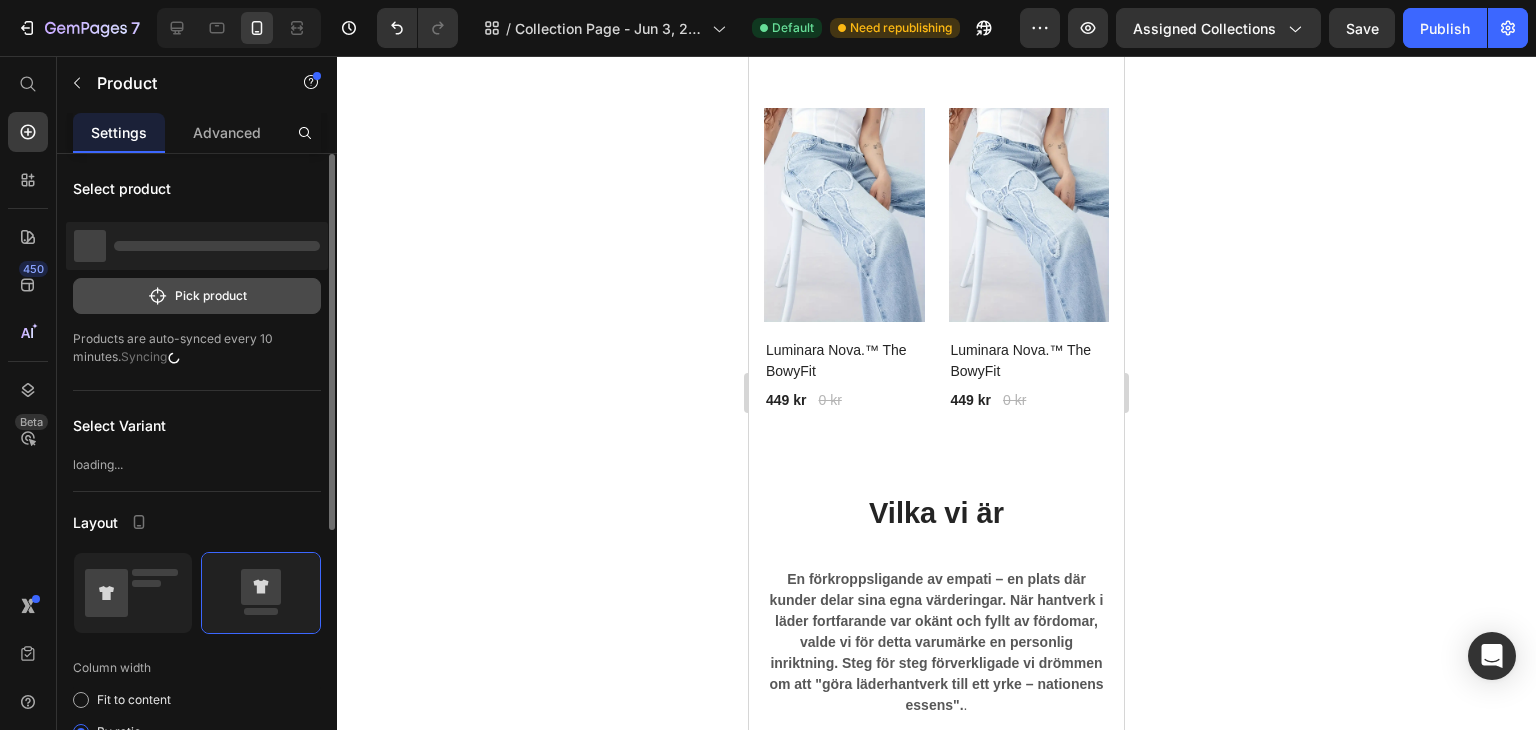 click on "Pick product" at bounding box center [197, 296] 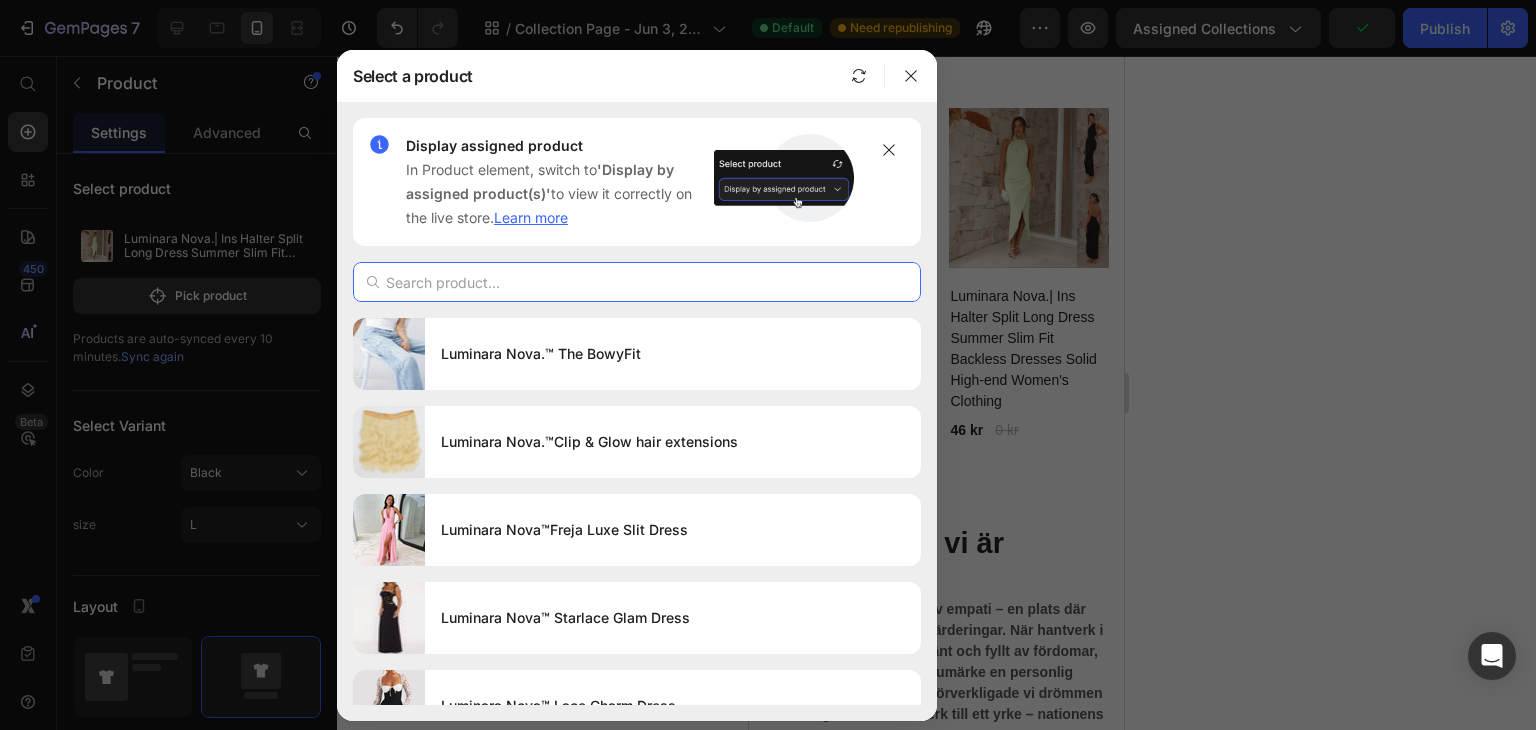 click at bounding box center [637, 282] 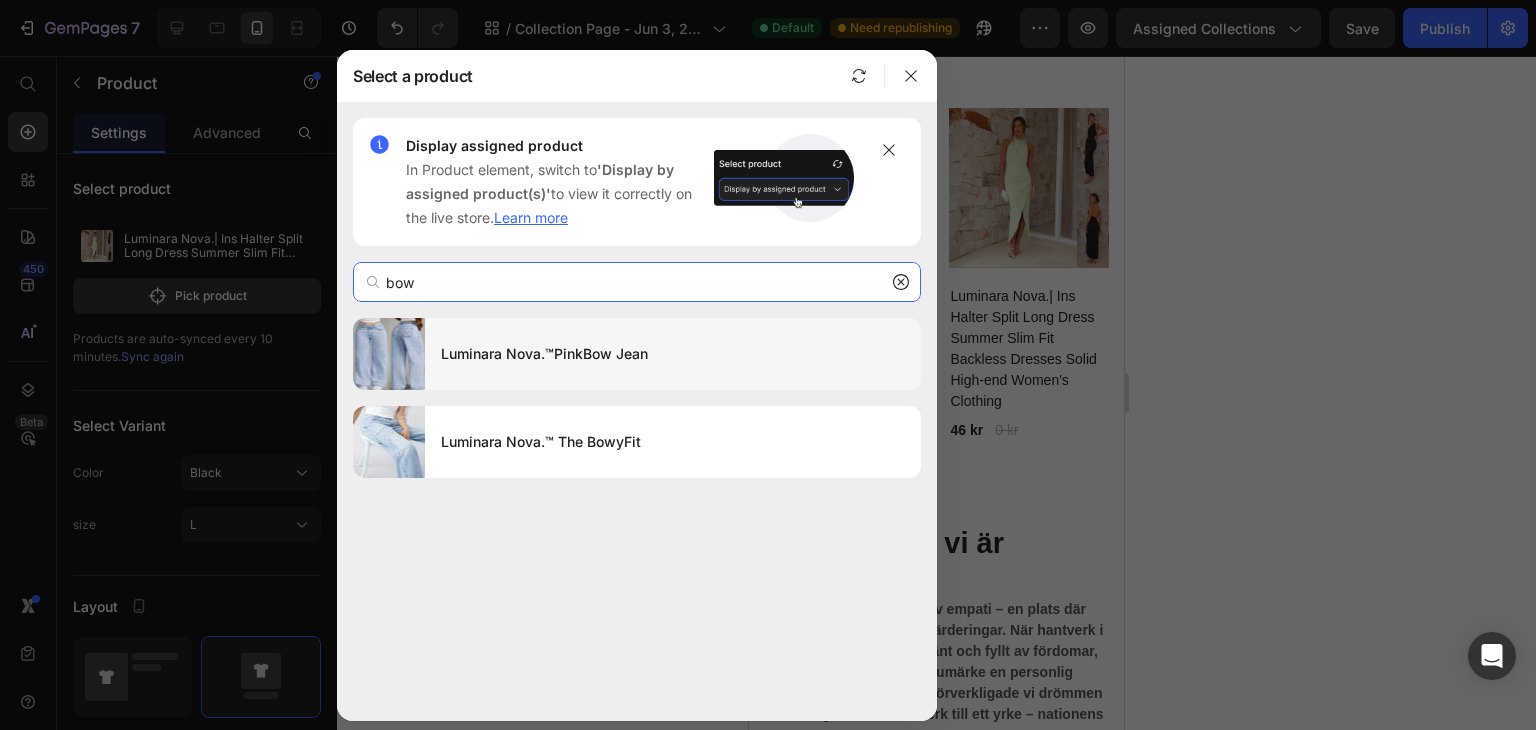 type on "bow" 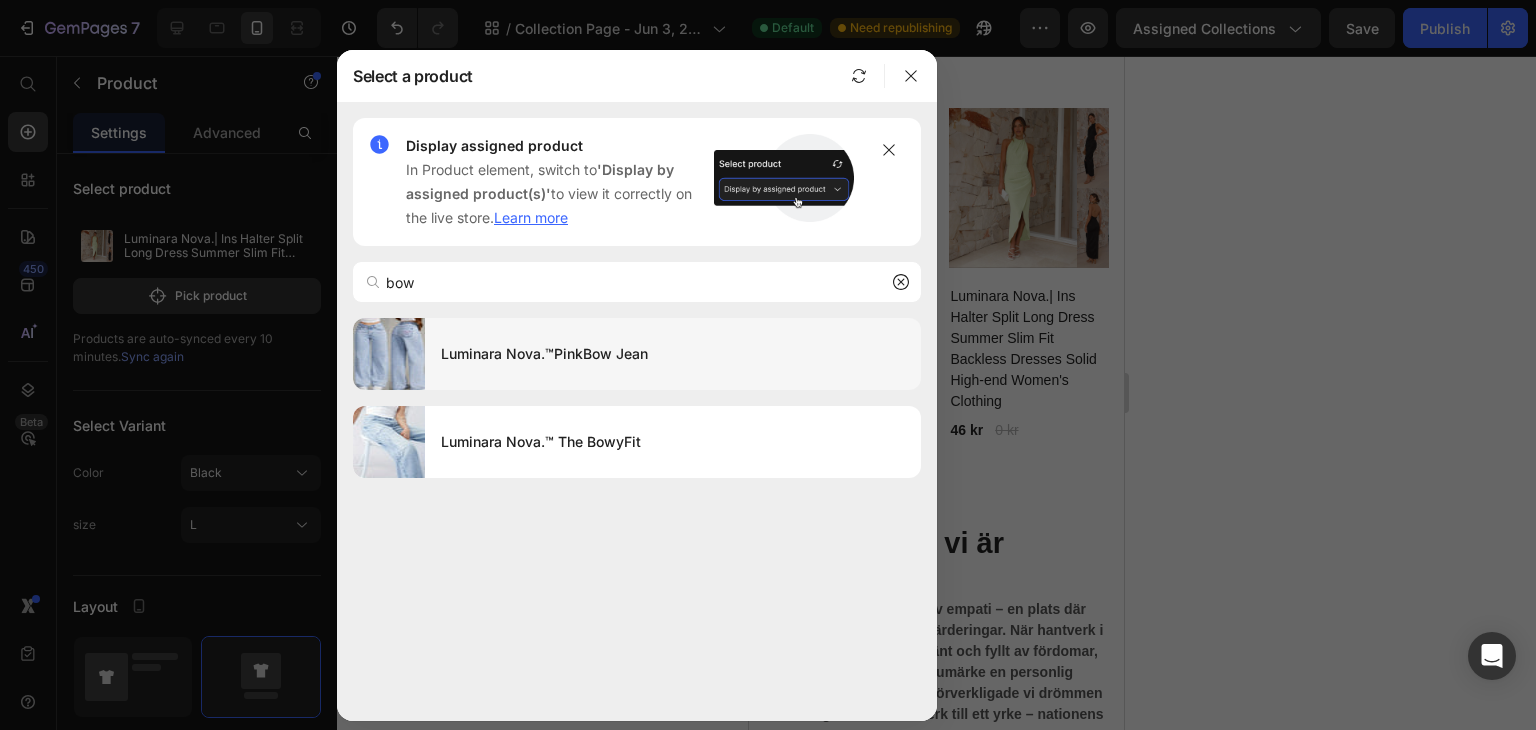 click on "Luminara Nova.™PinkBow Jean" at bounding box center (673, 354) 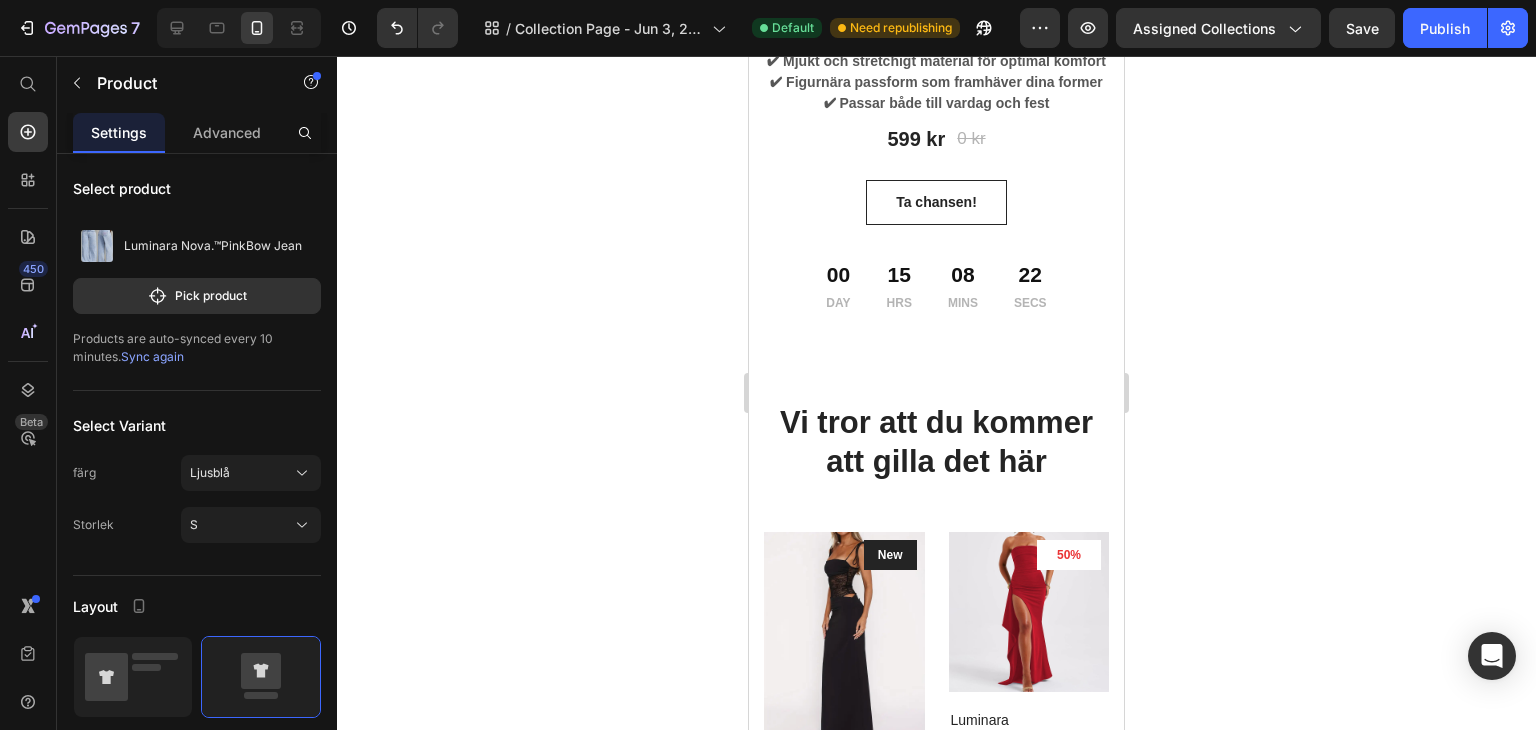 scroll, scrollTop: 2642, scrollLeft: 0, axis: vertical 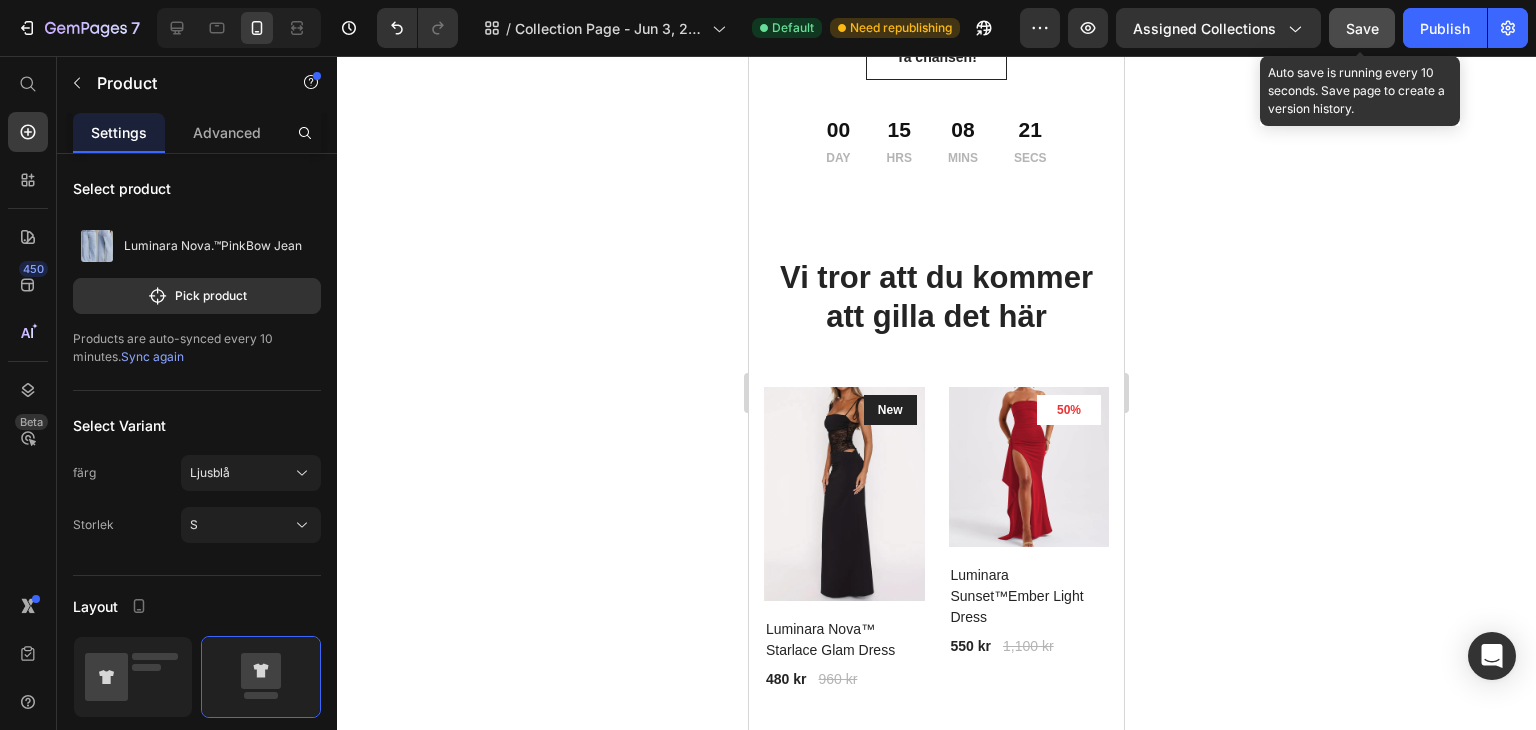 click on "Save" at bounding box center (1362, 28) 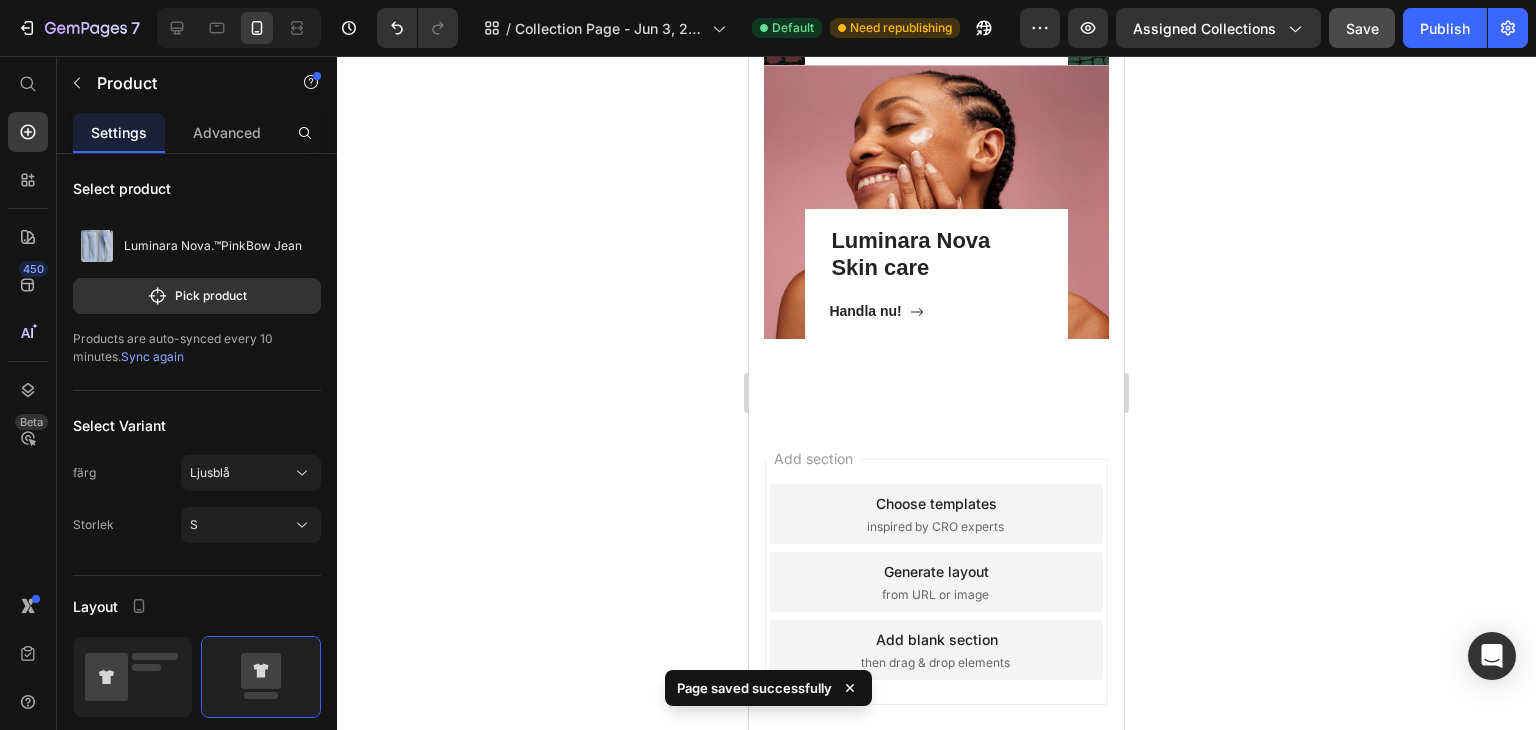 scroll, scrollTop: 5069, scrollLeft: 0, axis: vertical 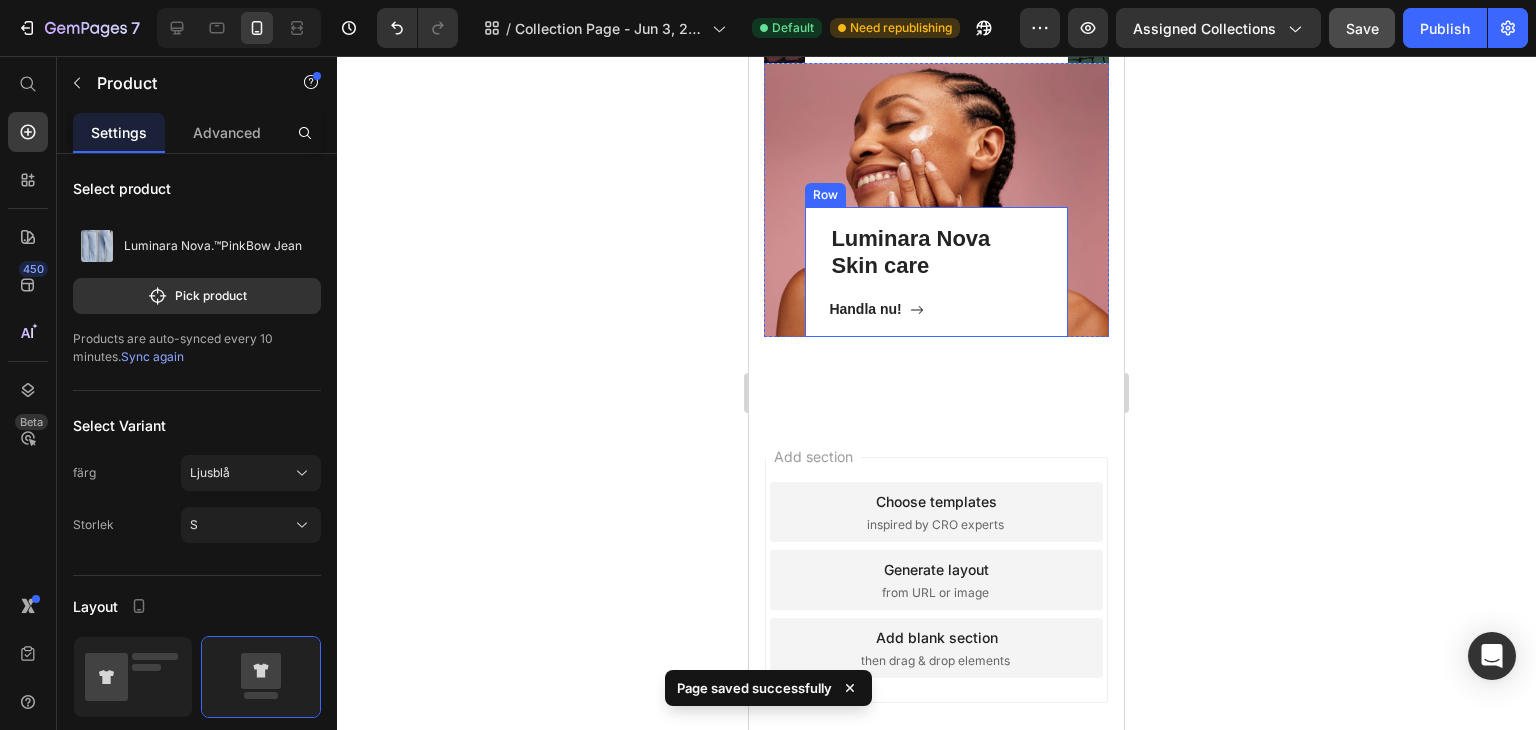 click on "Luminara Nova Skin care Heading
Handla nu! Button Row" at bounding box center [936, 272] 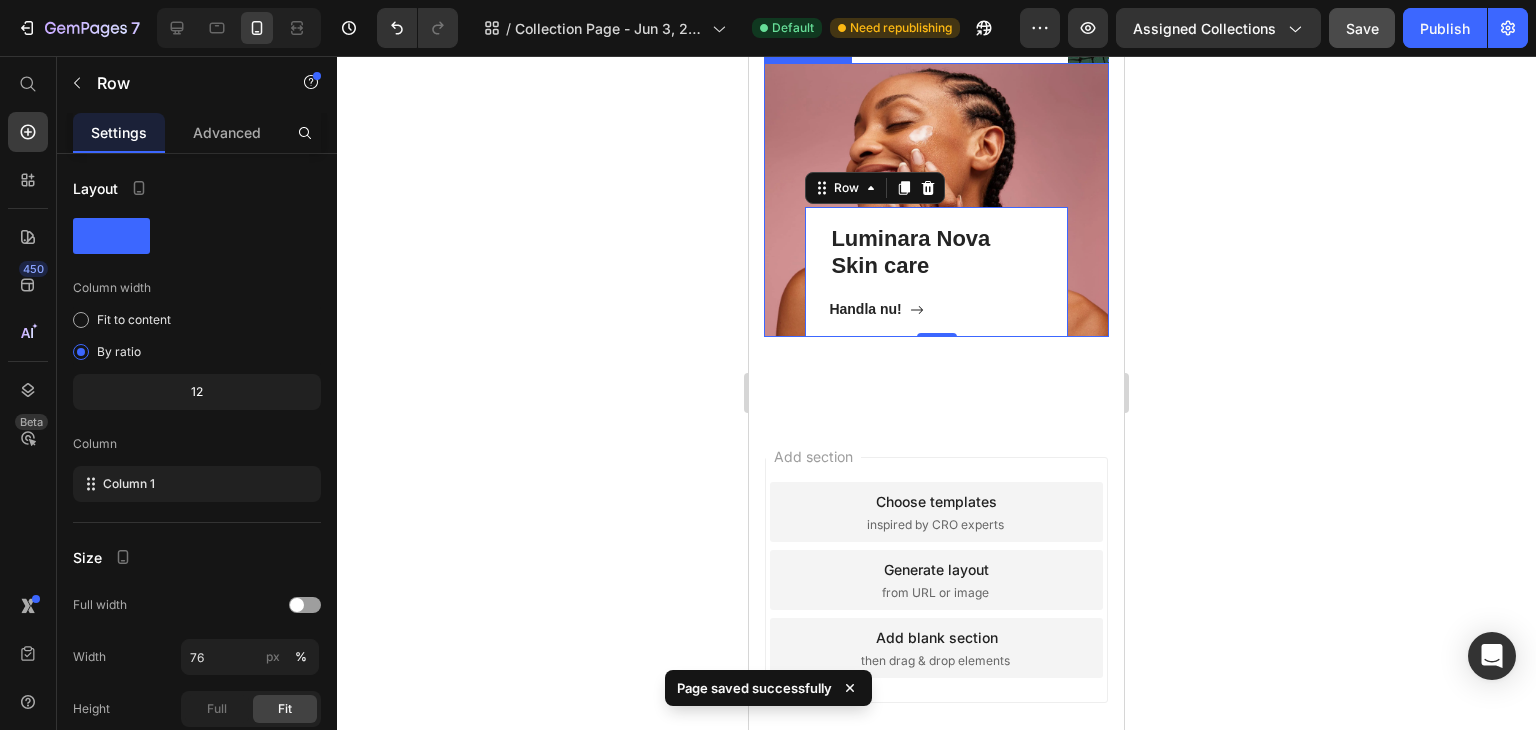 click at bounding box center [936, 200] 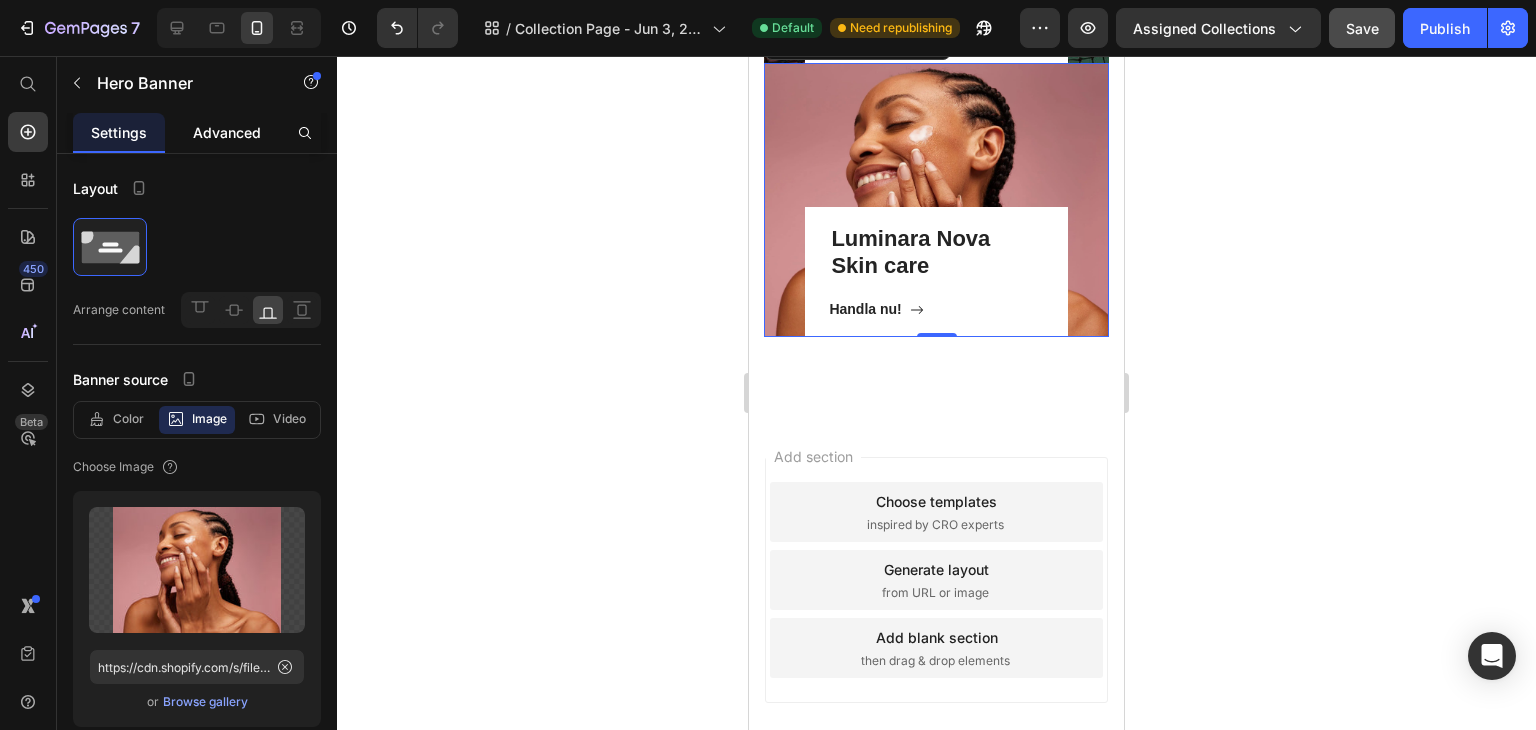 click on "Advanced" 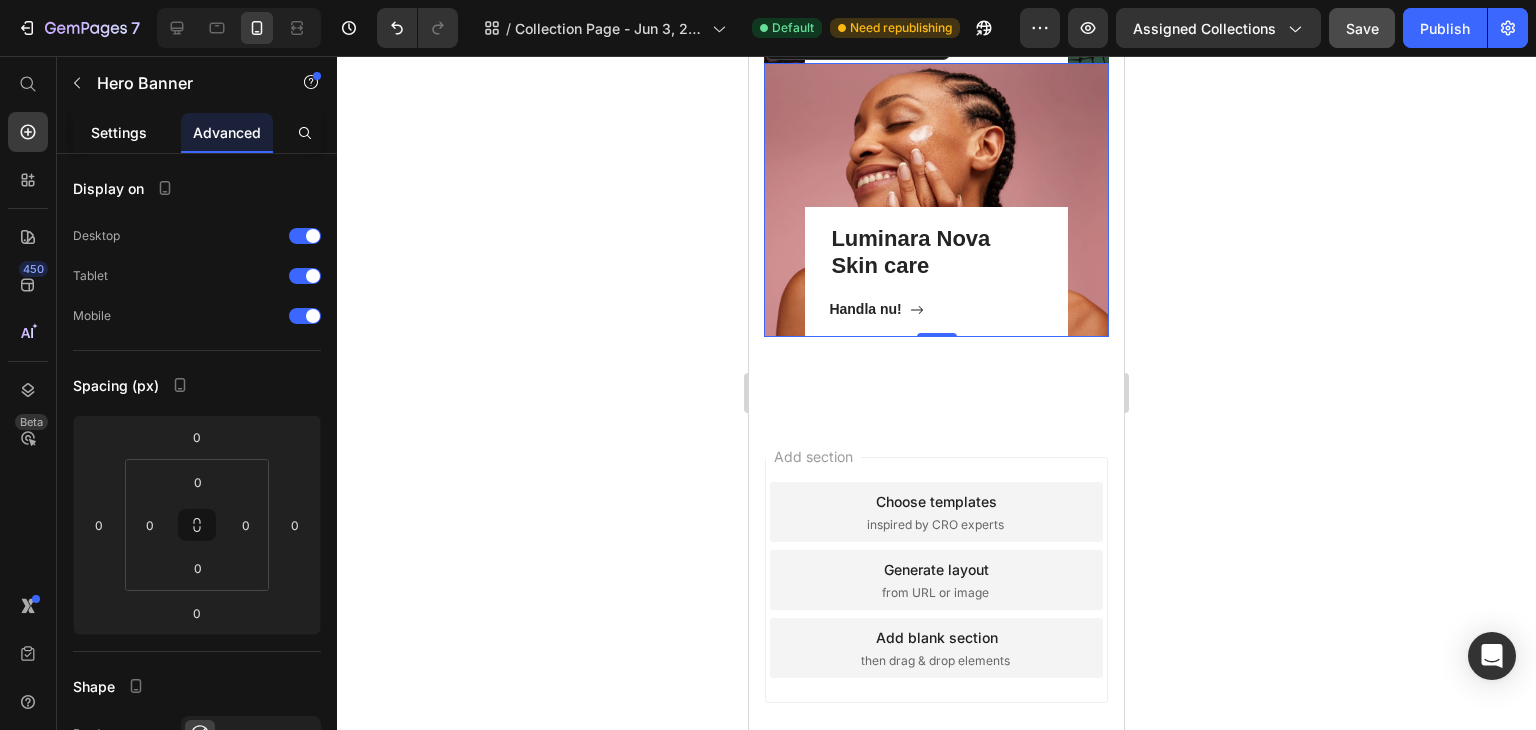click on "Settings" 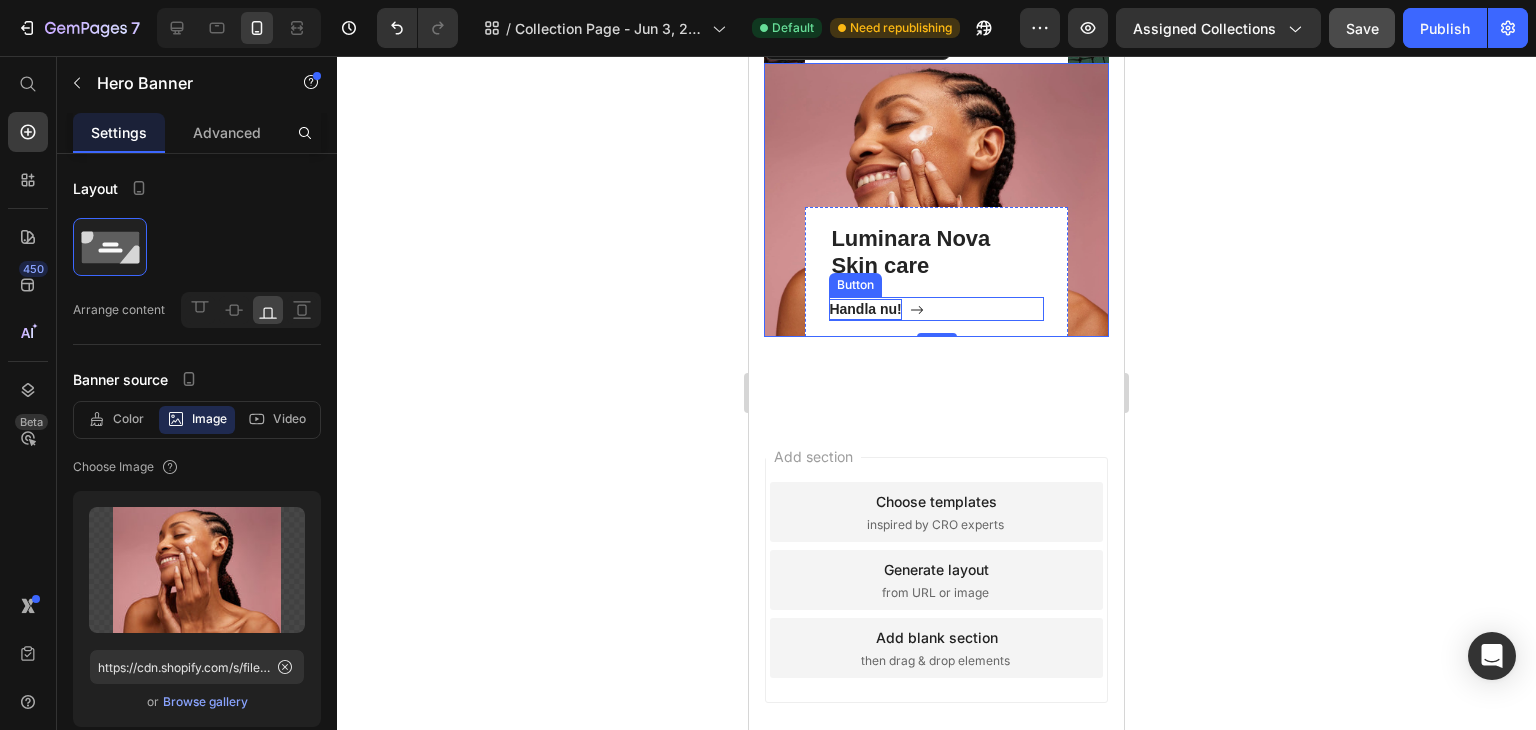 scroll, scrollTop: 5124, scrollLeft: 0, axis: vertical 